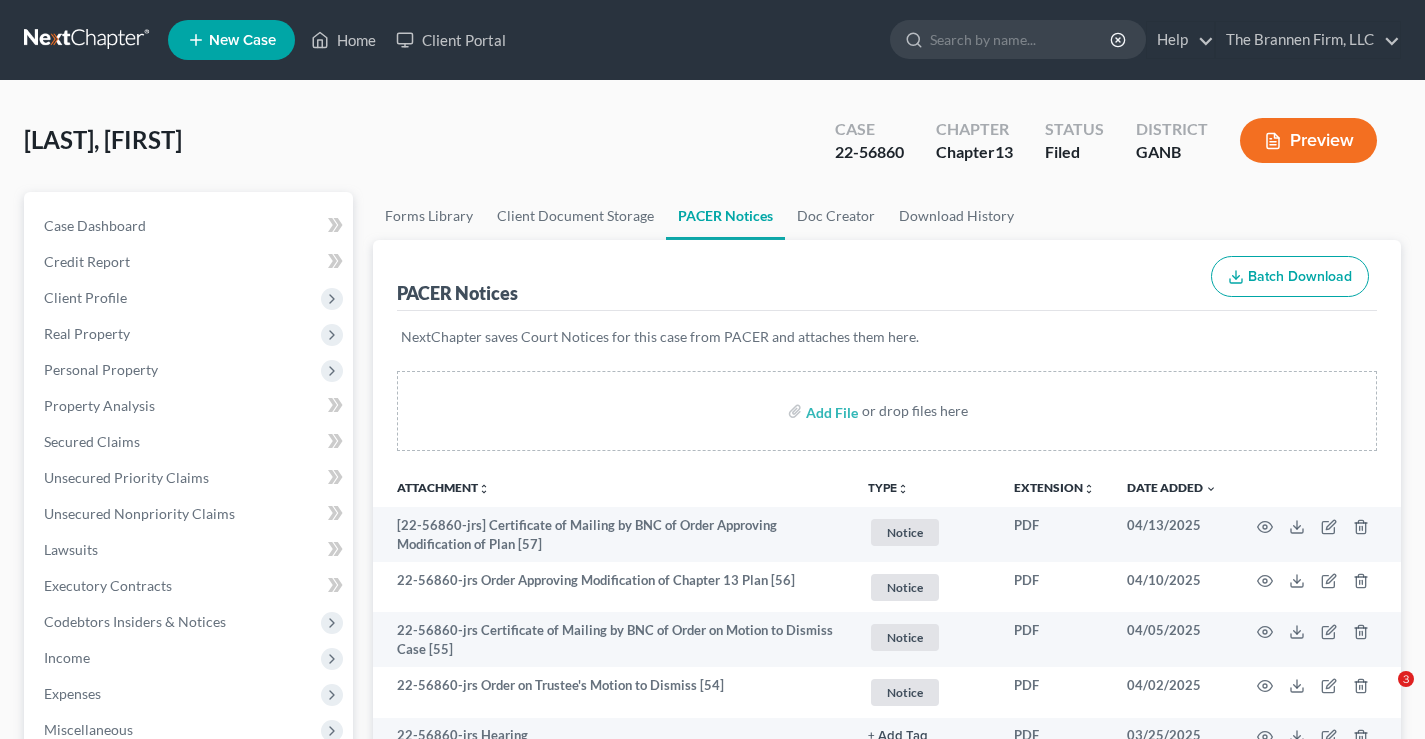 scroll, scrollTop: 0, scrollLeft: 0, axis: both 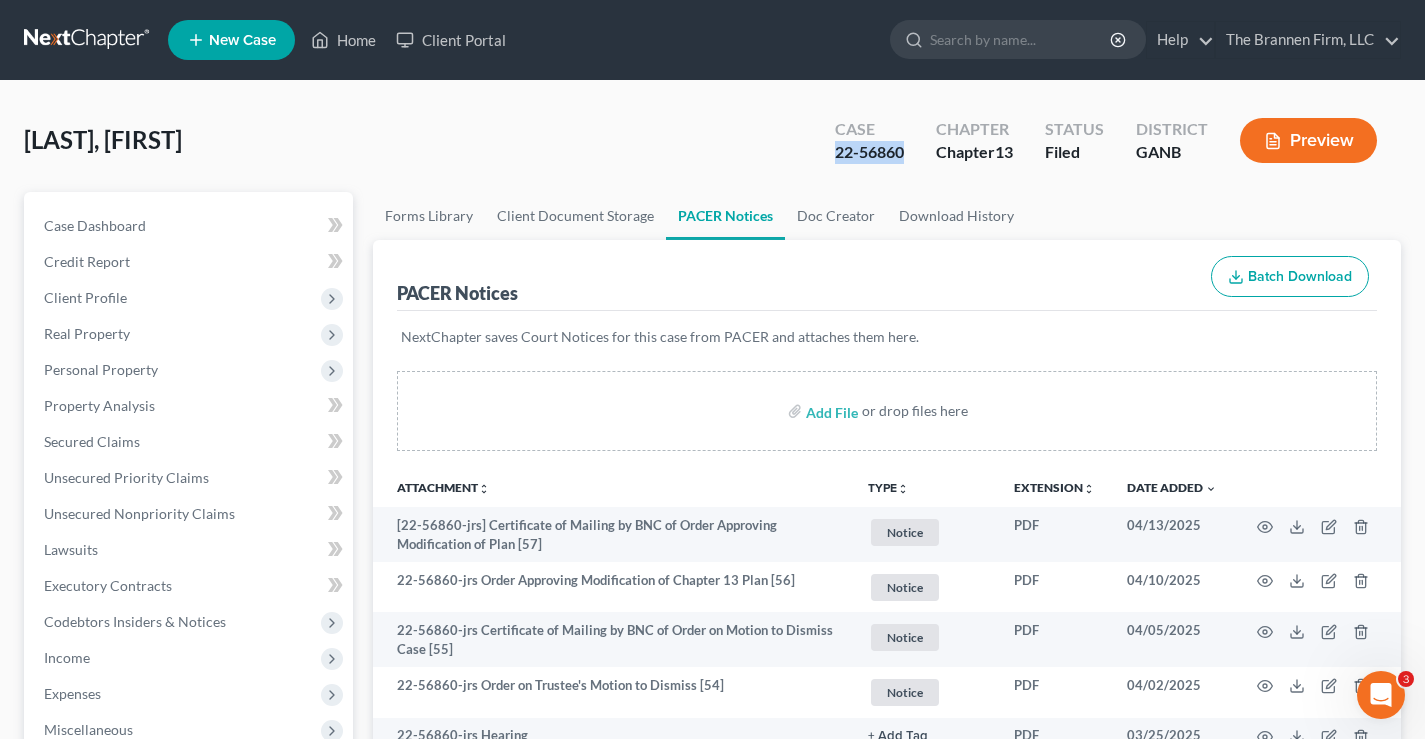 click at bounding box center (88, 40) 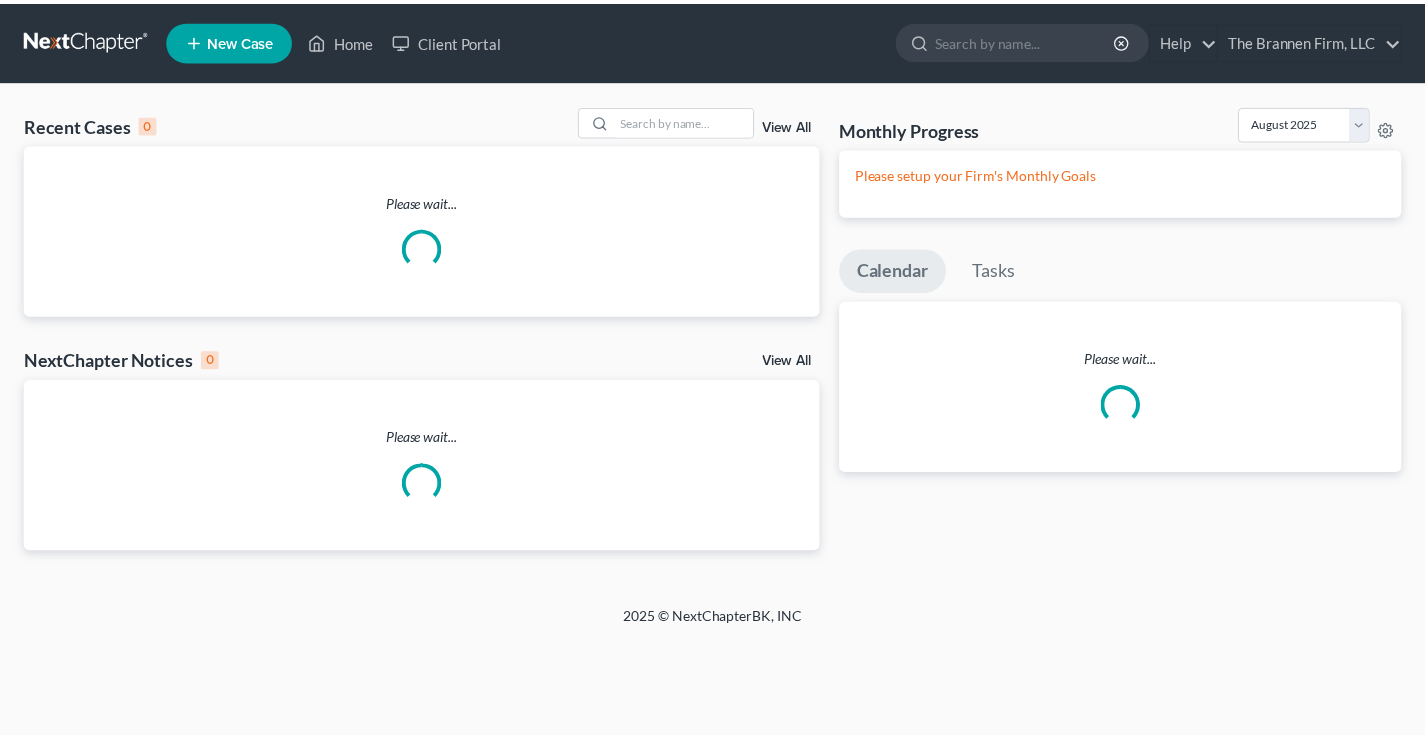 scroll, scrollTop: 0, scrollLeft: 0, axis: both 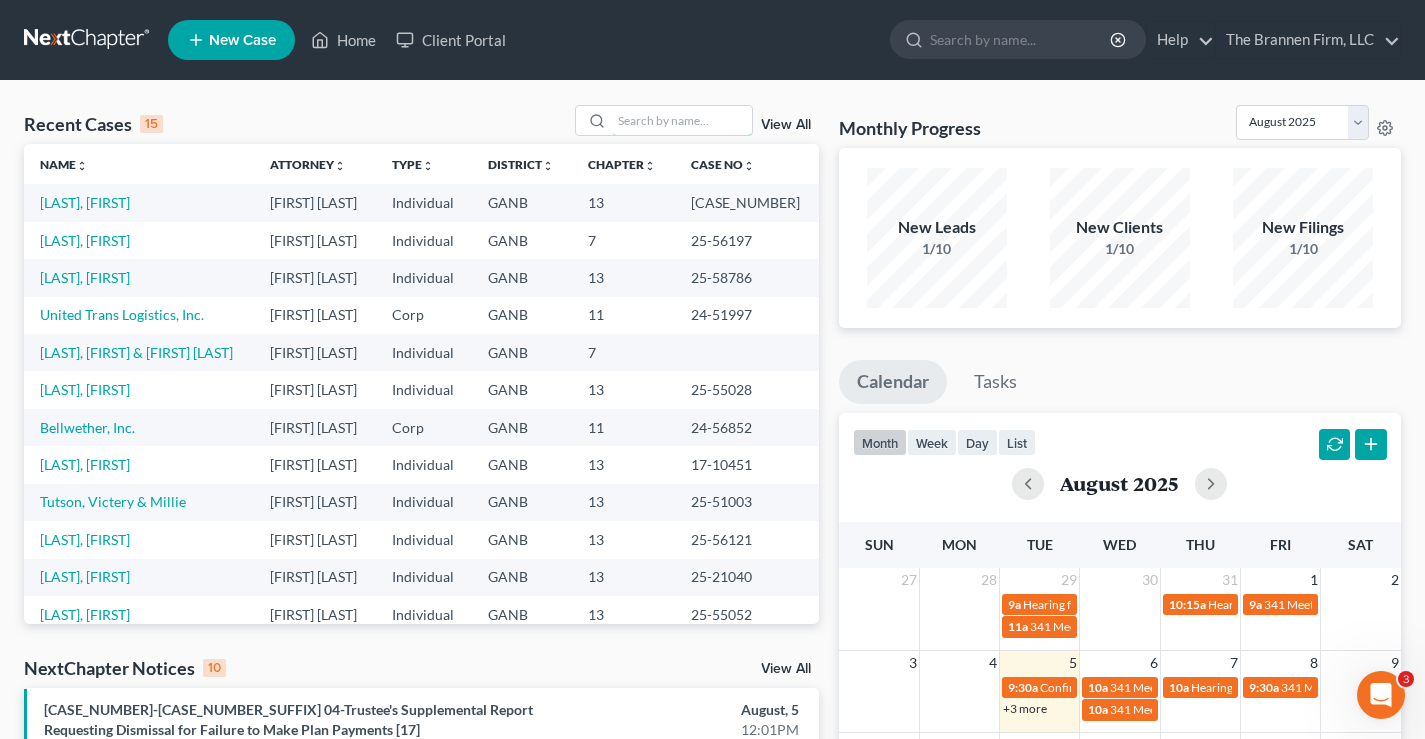 drag, startPoint x: 656, startPoint y: 116, endPoint x: 694, endPoint y: 141, distance: 45.486263 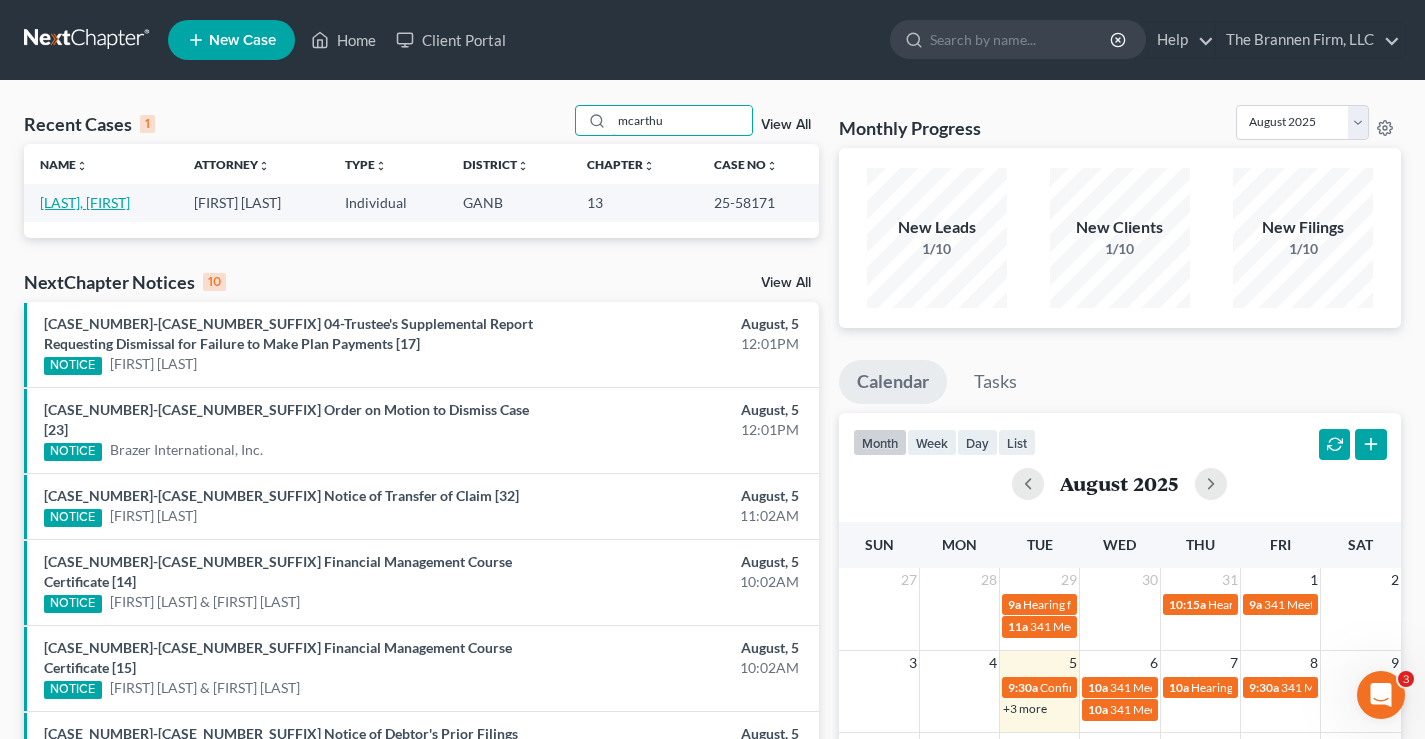 type on "mcarthu" 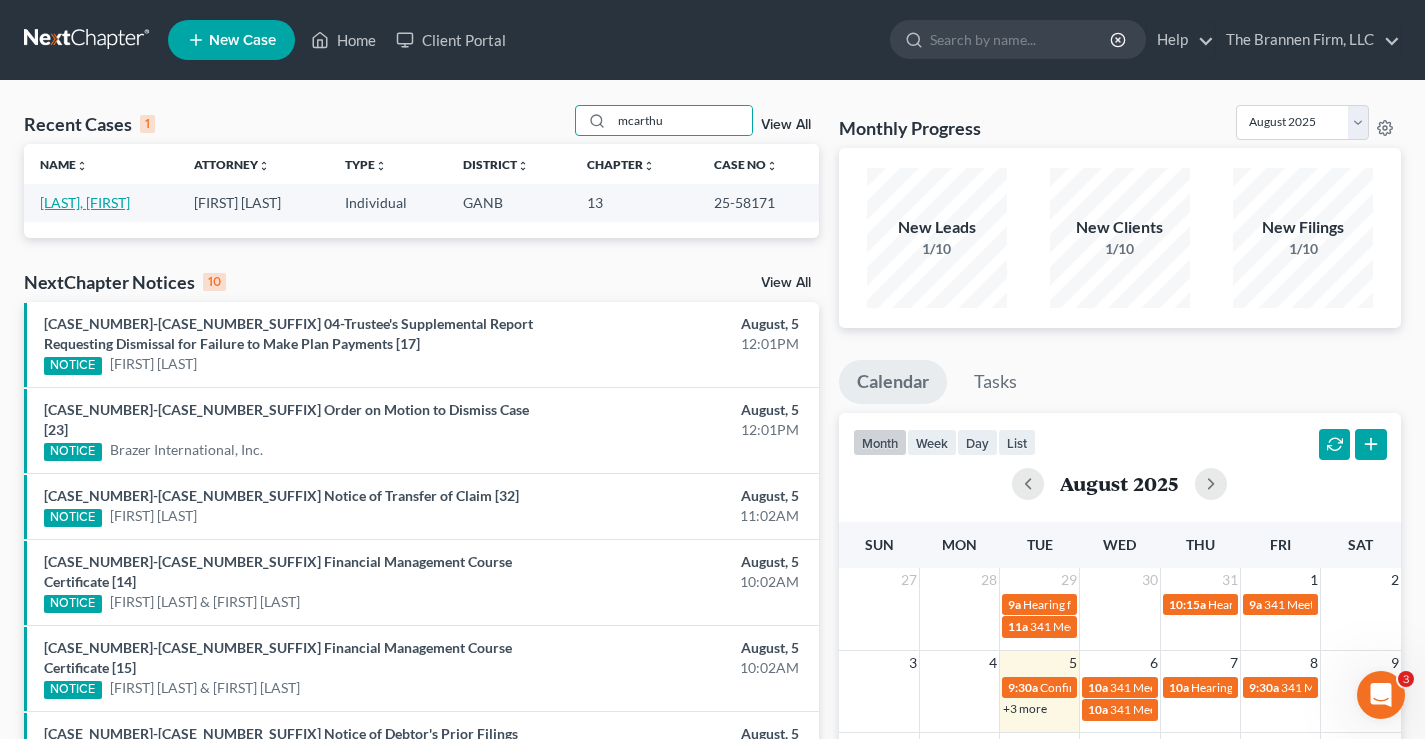 click on "[LAST], [FIRST]" at bounding box center (85, 202) 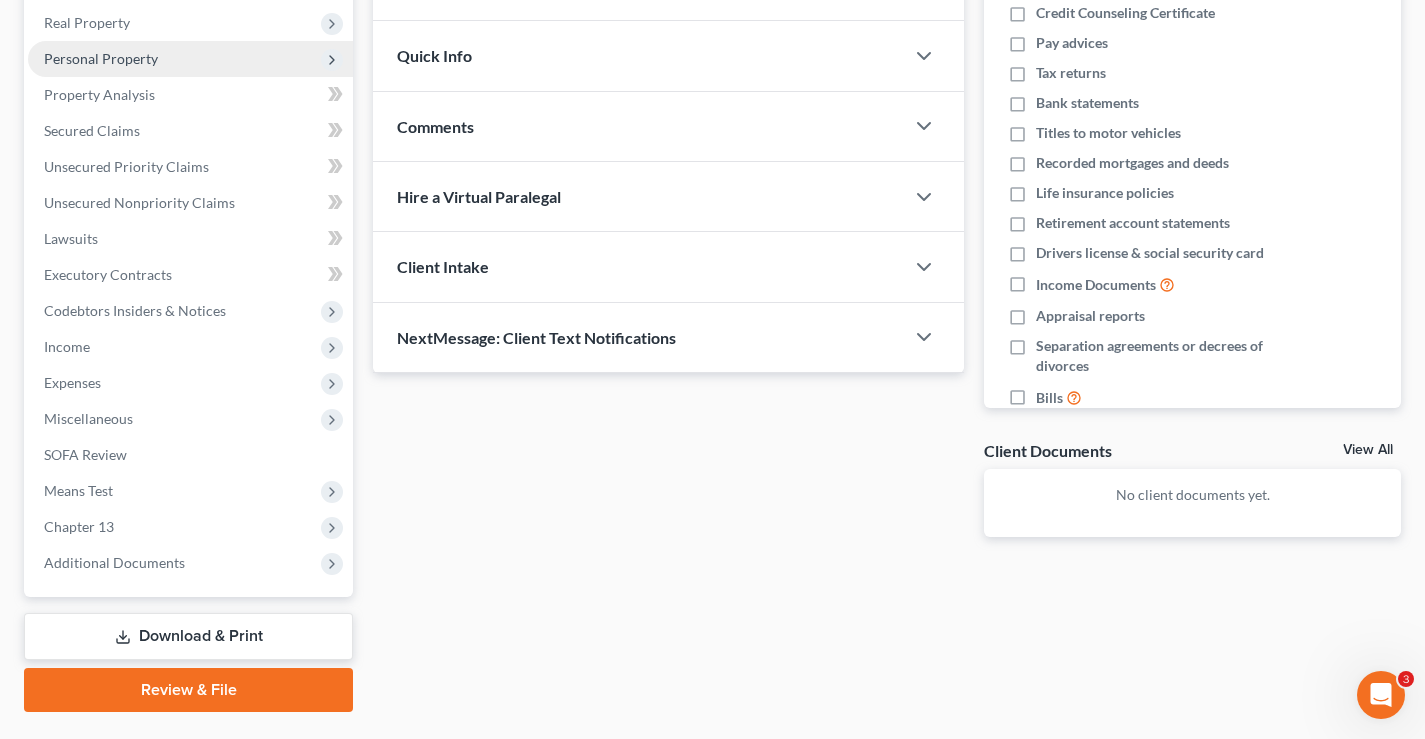 scroll, scrollTop: 360, scrollLeft: 0, axis: vertical 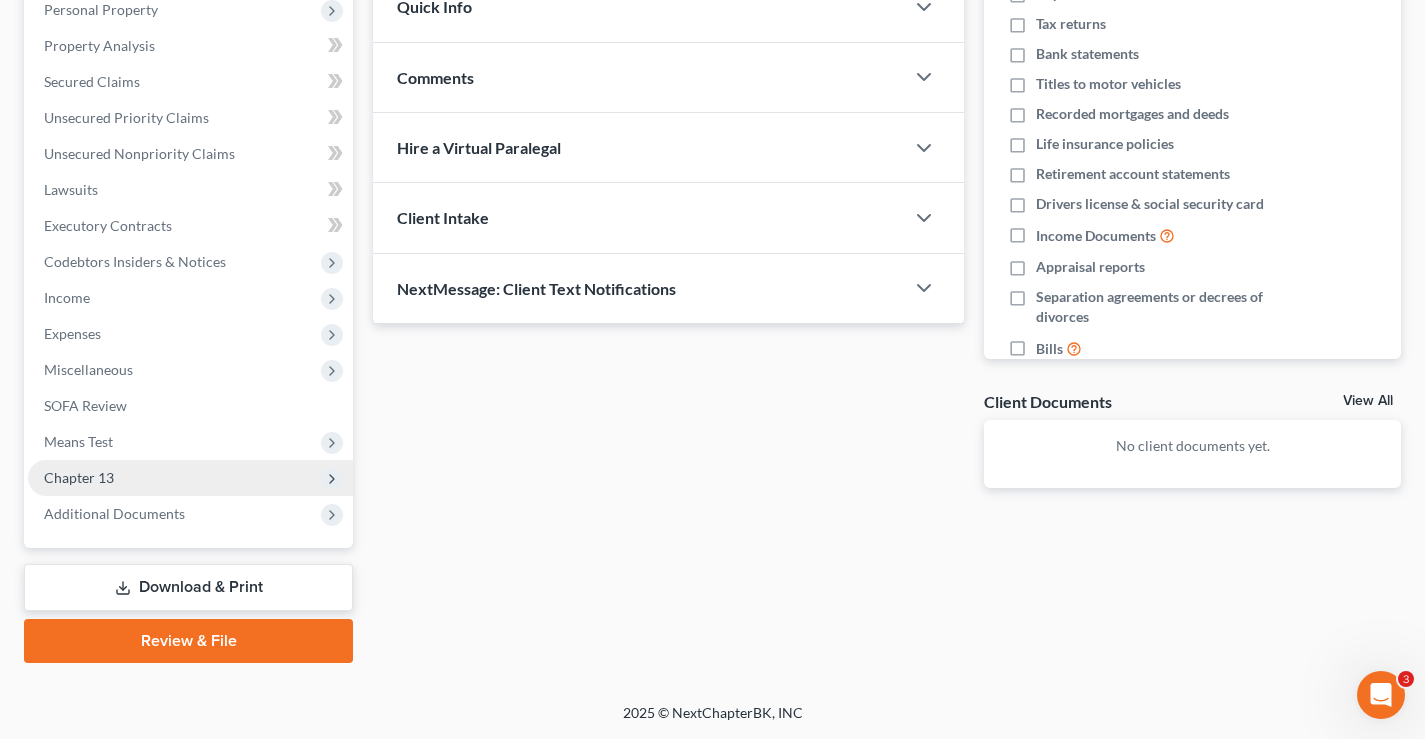 click on "Chapter 13" at bounding box center [79, 477] 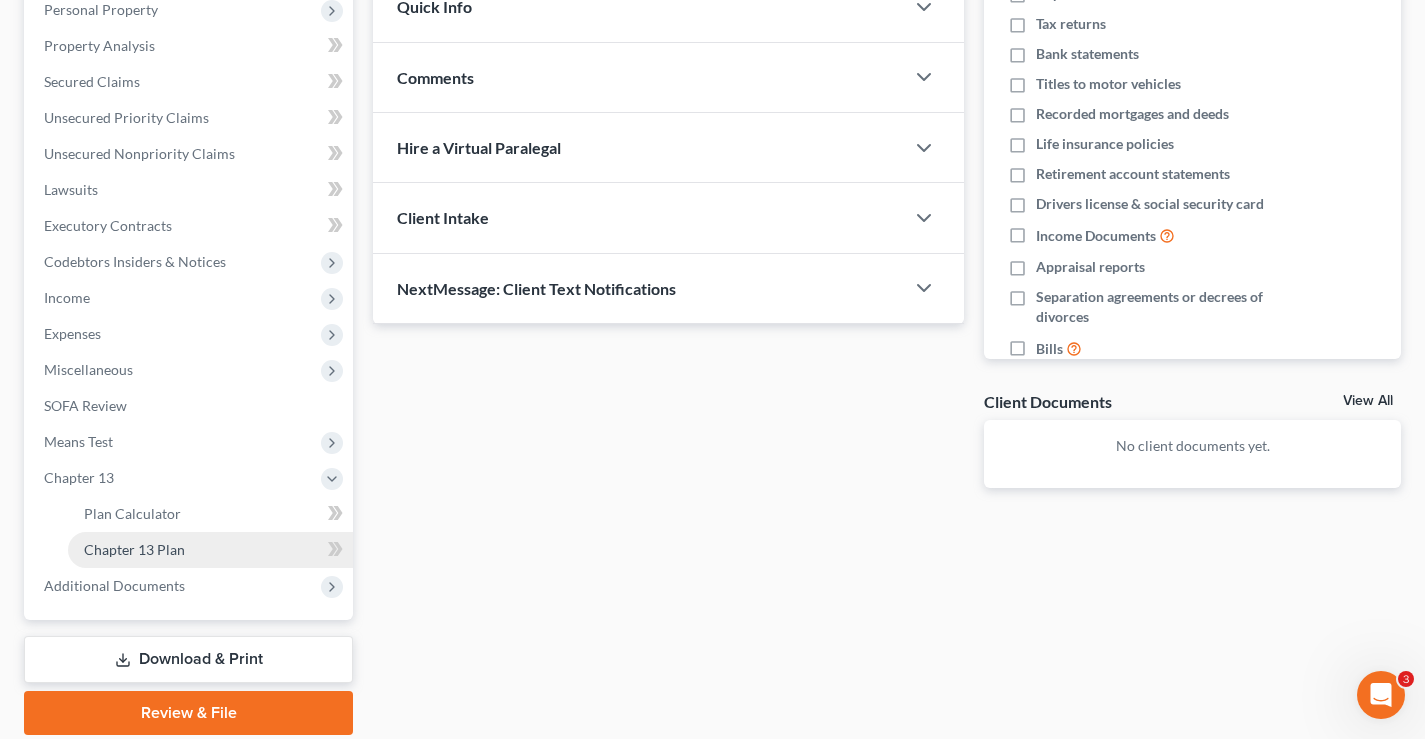 click on "Chapter 13 Plan" at bounding box center [134, 549] 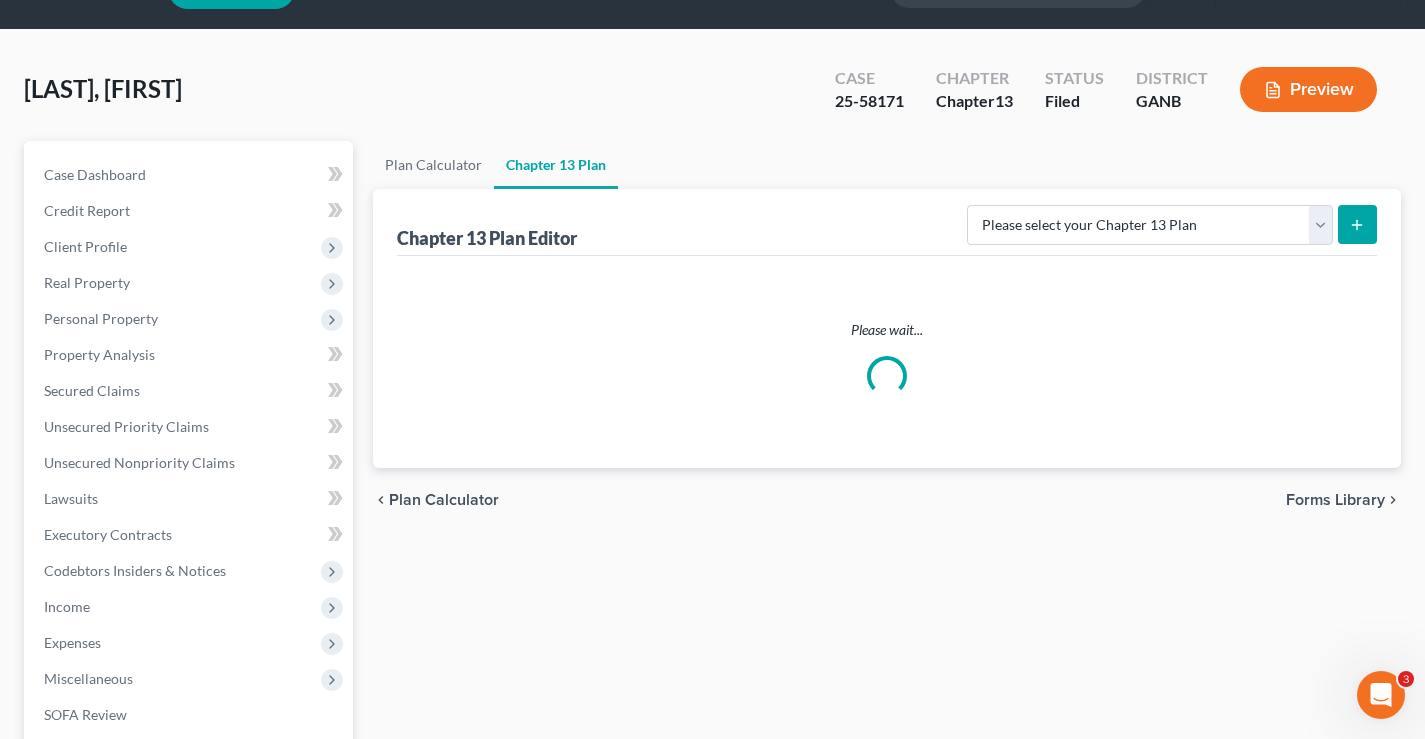 scroll, scrollTop: 0, scrollLeft: 0, axis: both 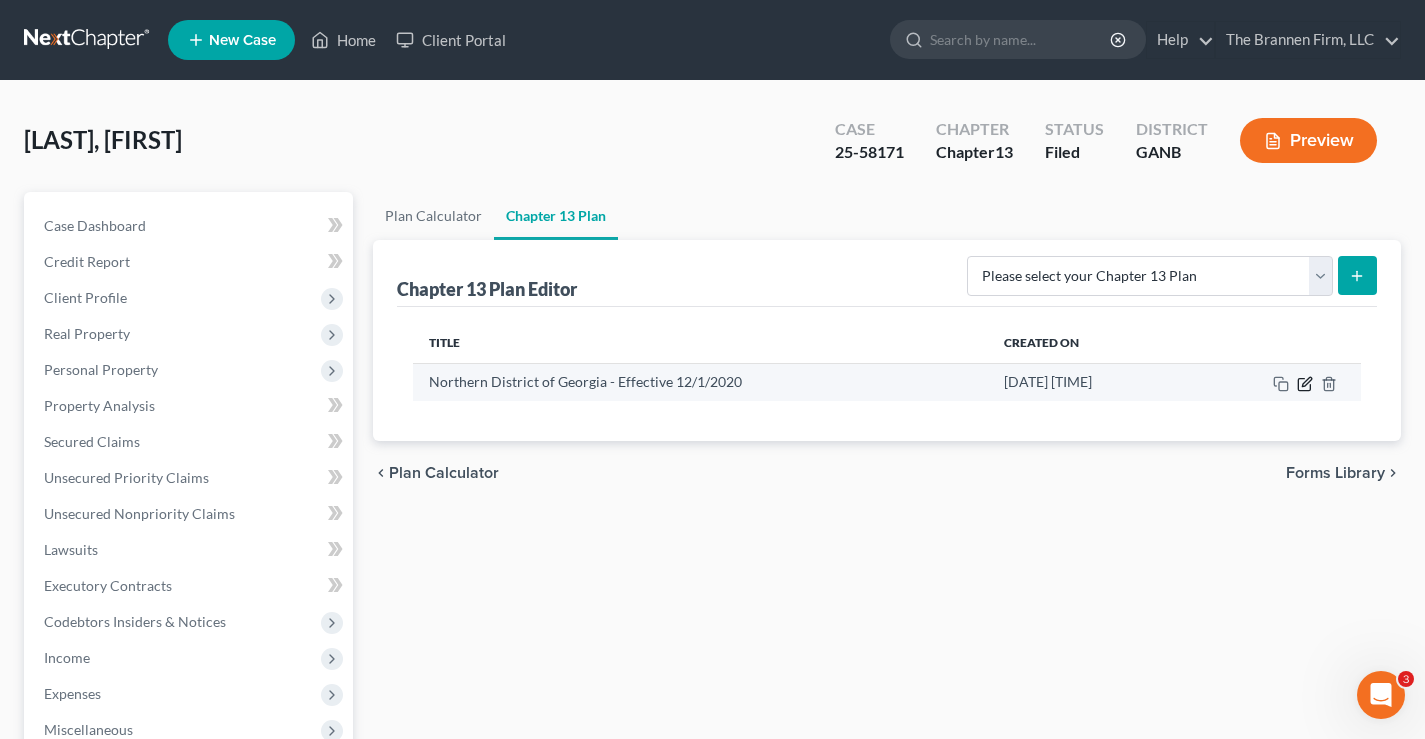click 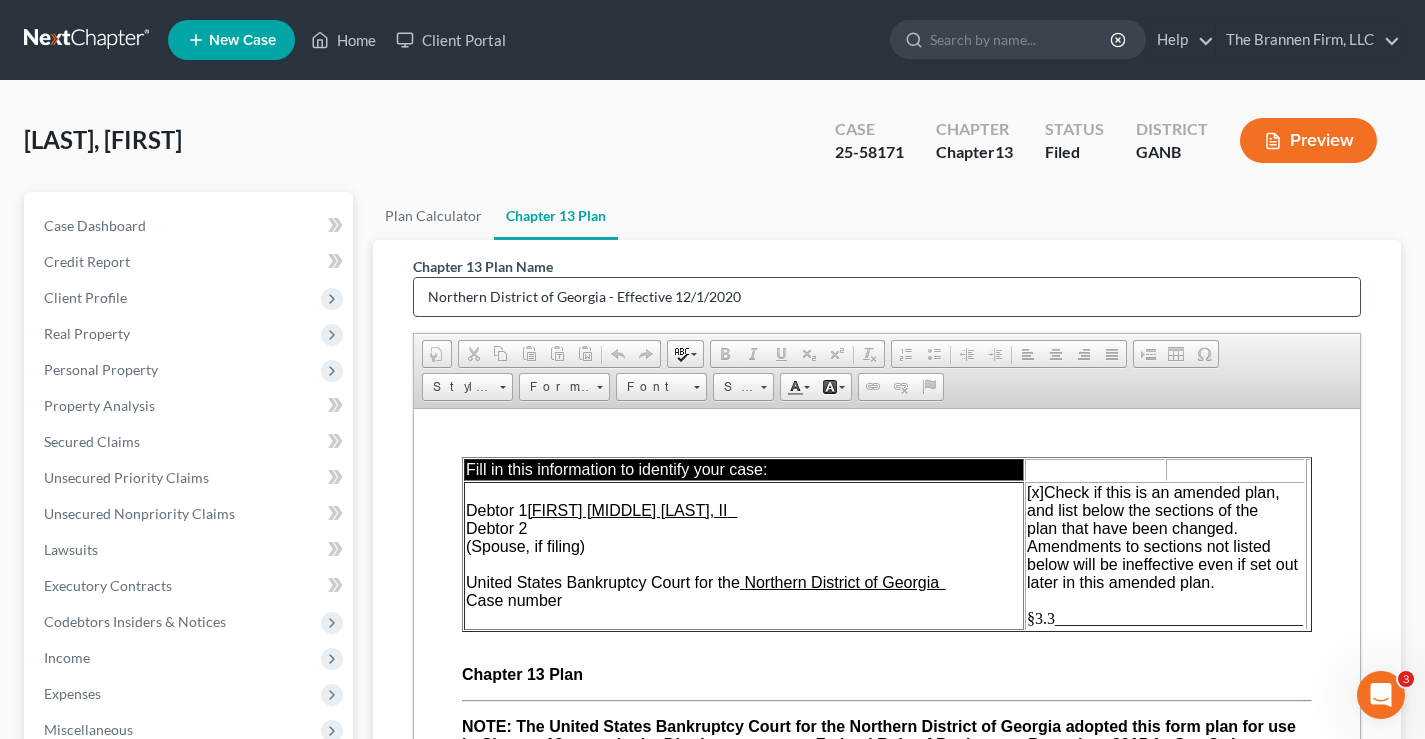 scroll, scrollTop: 0, scrollLeft: 0, axis: both 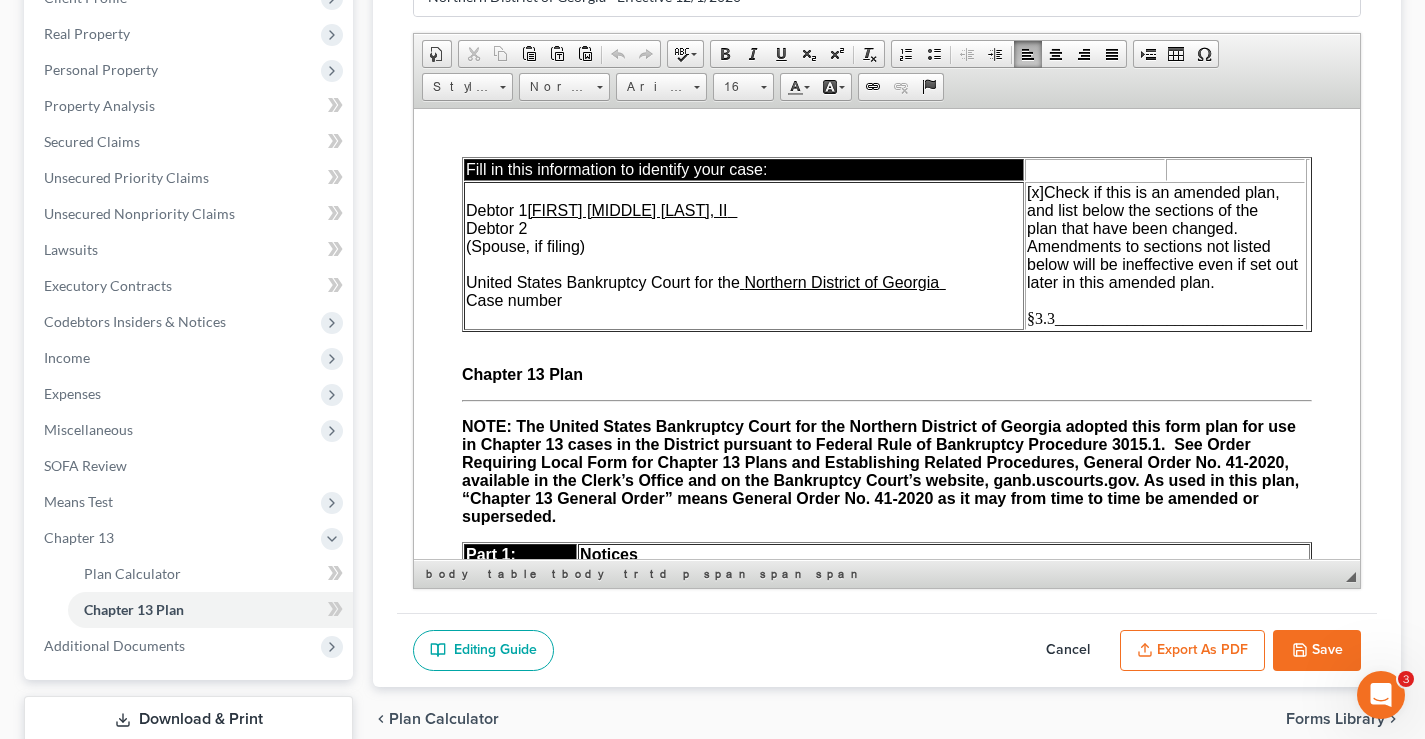 click on "Debtor 1       [FIRST]  [MIDDLE]  [LAST], II     Debtor 2     (Spouse, if filing) United States Bankruptcy Court for the    Northern District of Georgia    Case number" at bounding box center [744, 255] 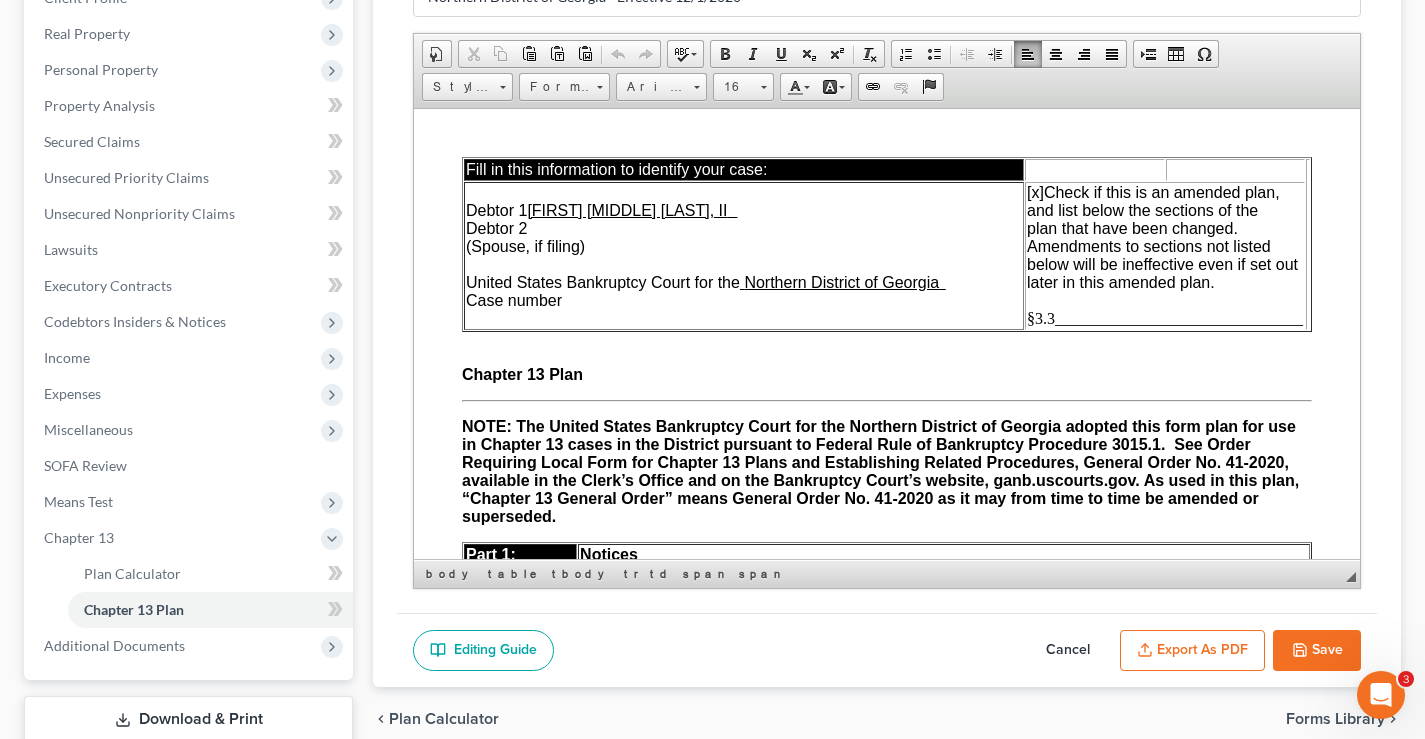 scroll, scrollTop: 0, scrollLeft: 0, axis: both 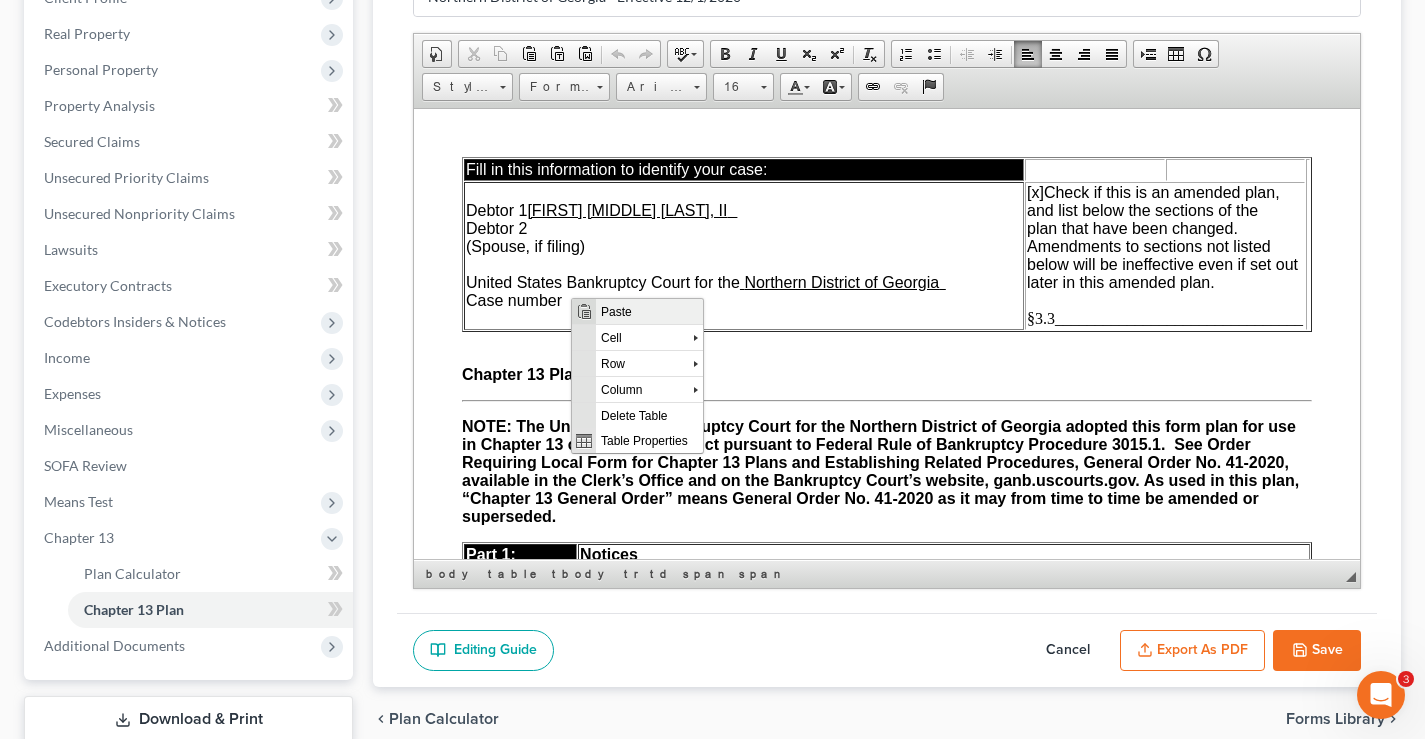 click on "Paste" at bounding box center [649, 310] 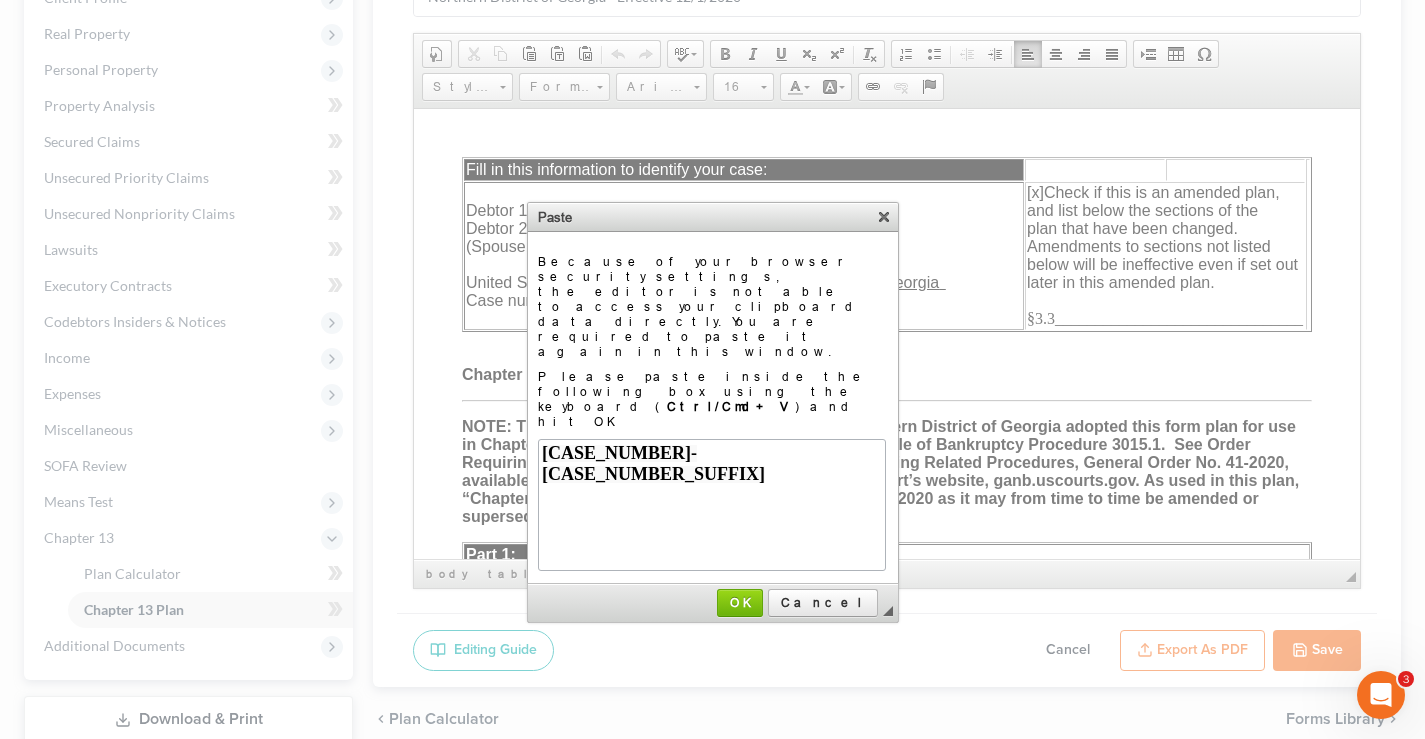 scroll, scrollTop: 0, scrollLeft: 0, axis: both 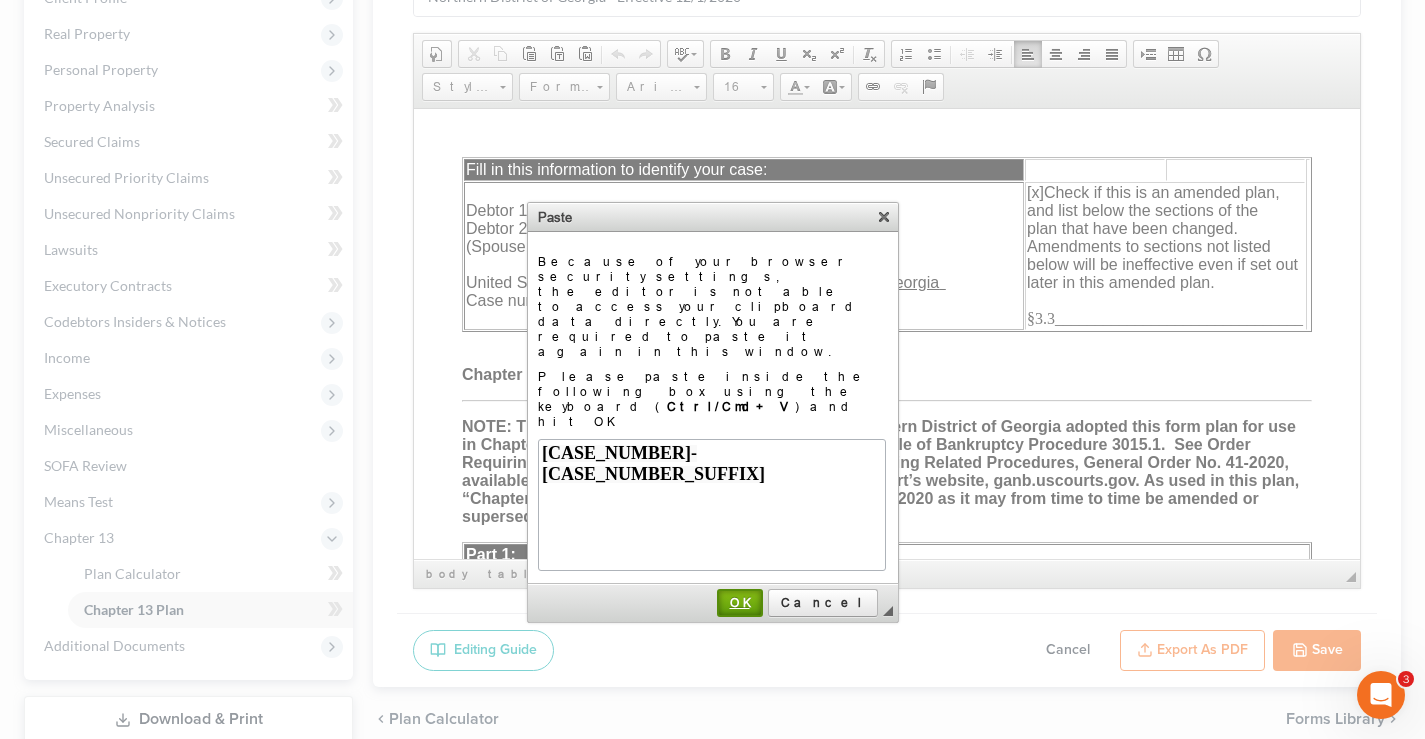 click on "OK" at bounding box center [740, 602] 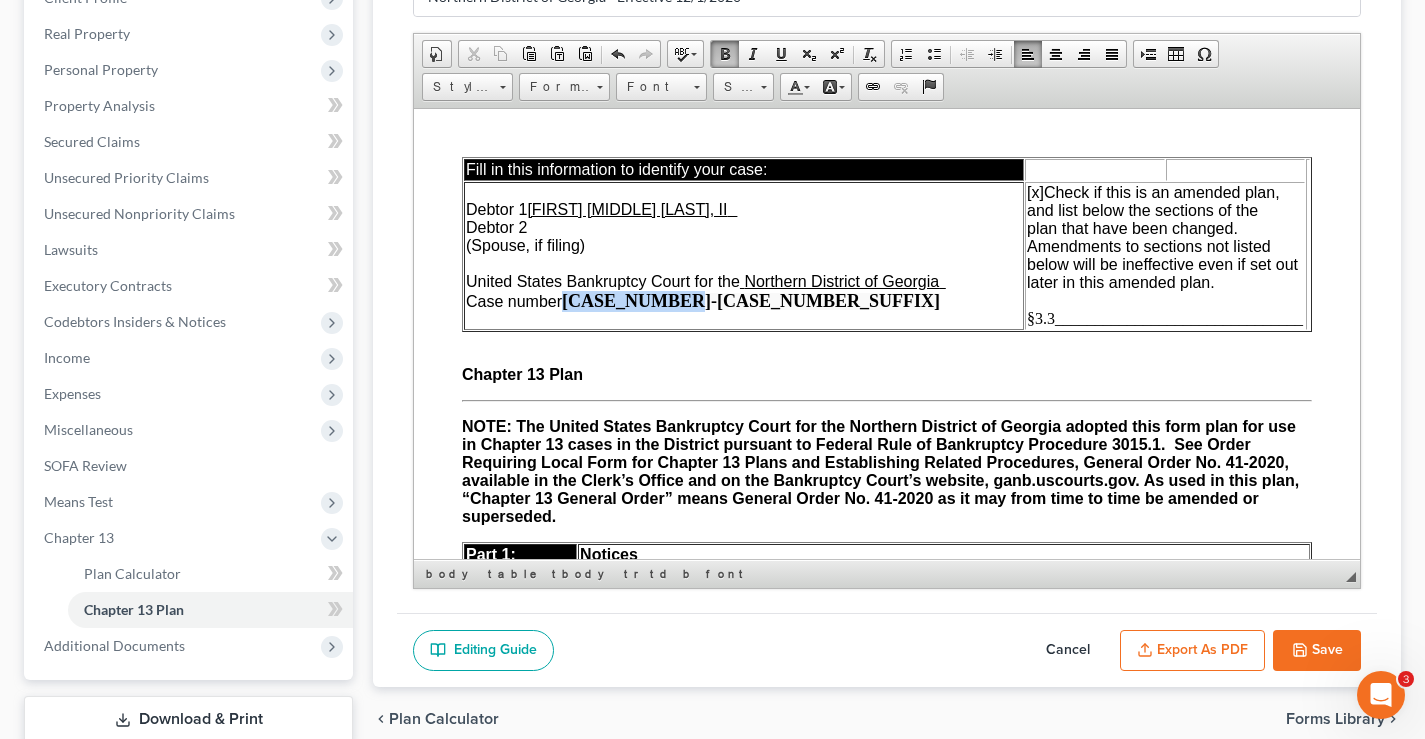 drag, startPoint x: 680, startPoint y: 297, endPoint x: 566, endPoint y: 298, distance: 114.00439 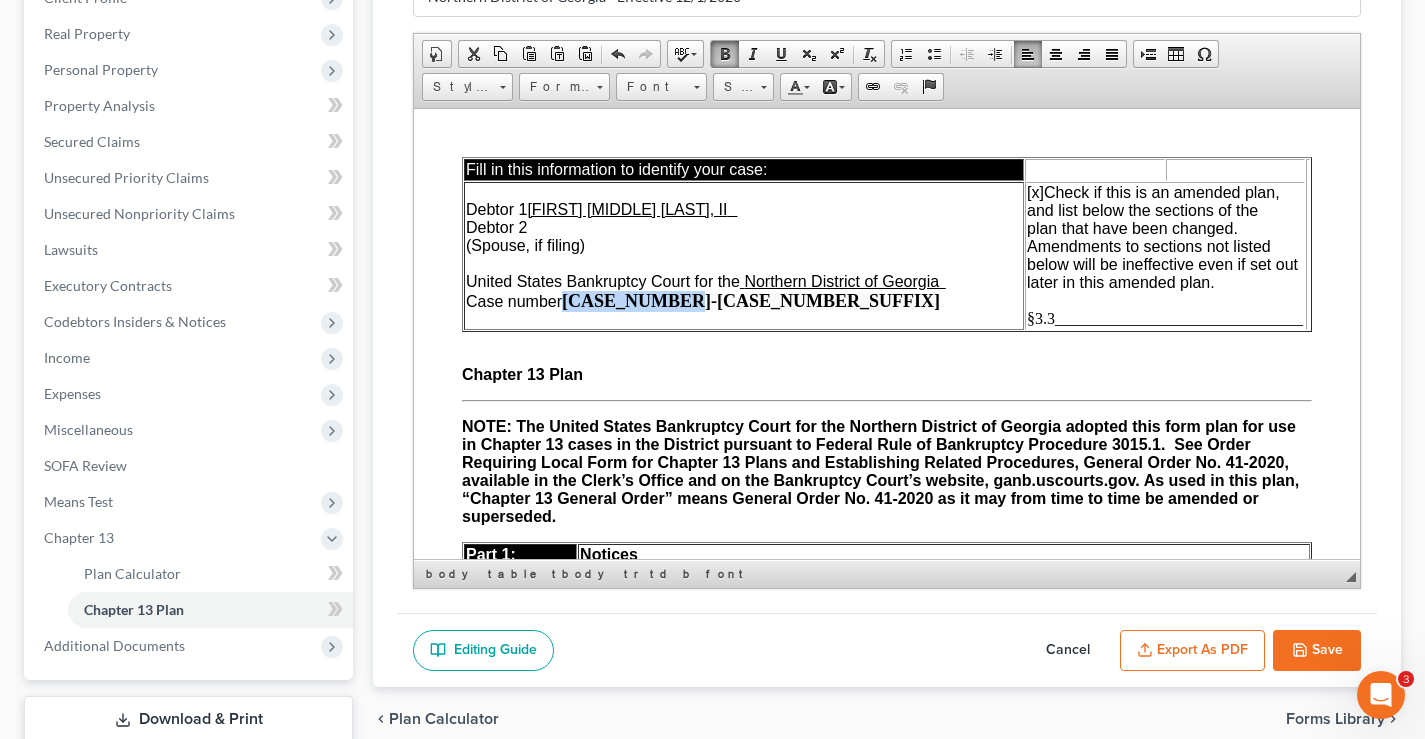 click at bounding box center (725, 54) 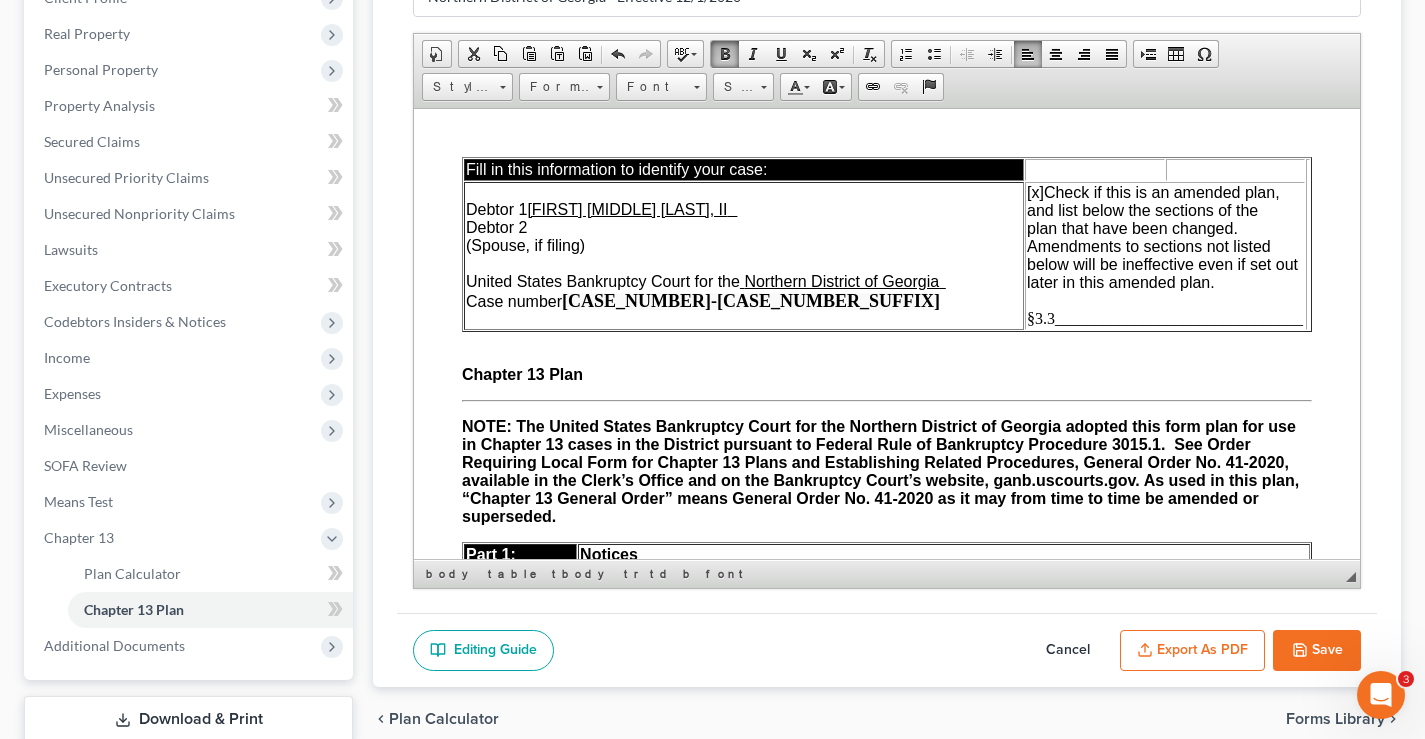 click at bounding box center (725, 54) 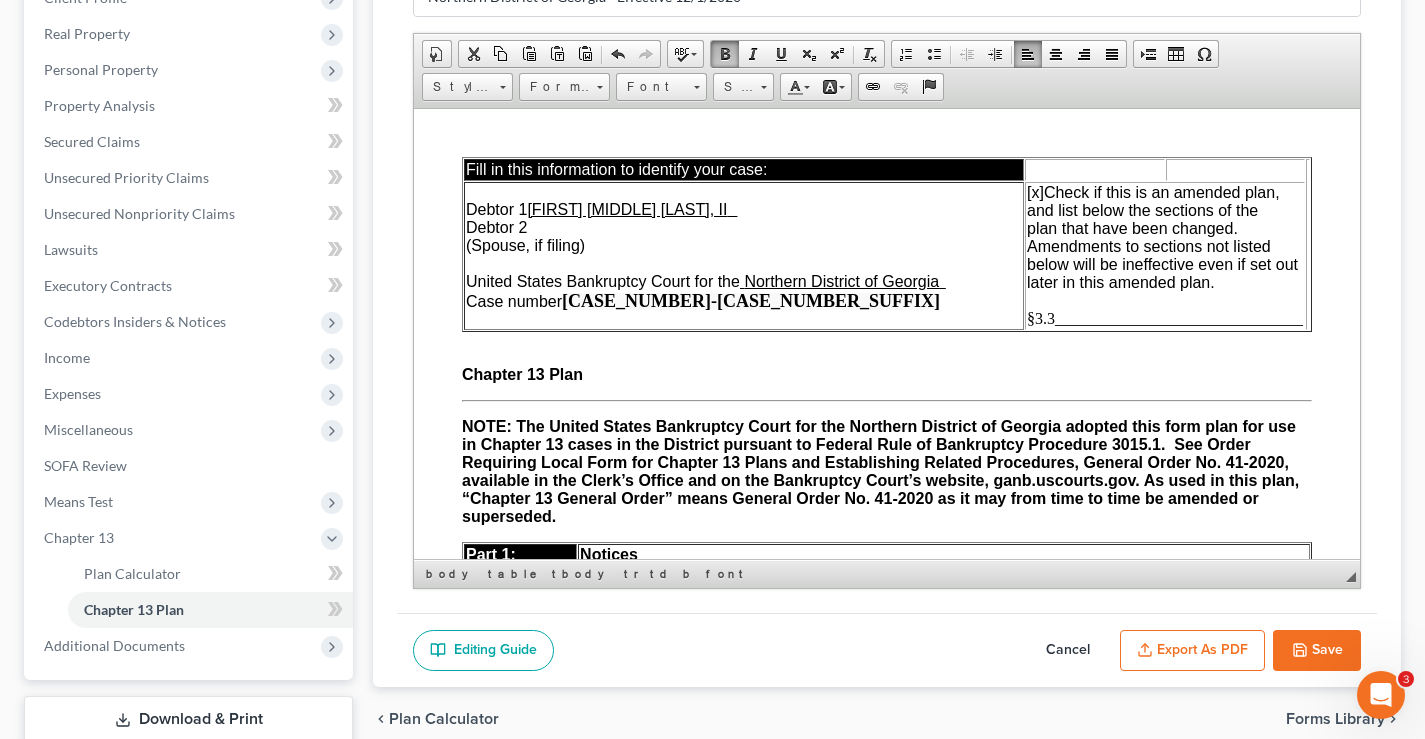 click on "Debtor 1       [FIRST]  [MIDDLE]  [LAST], II     Debtor 2     (Spouse, if filing) United States Bankruptcy Court for the    Northern District of Georgia    Case number [CASE_NUMBER]-[CASE_NUMBER_SUFFIX]" at bounding box center (744, 255) 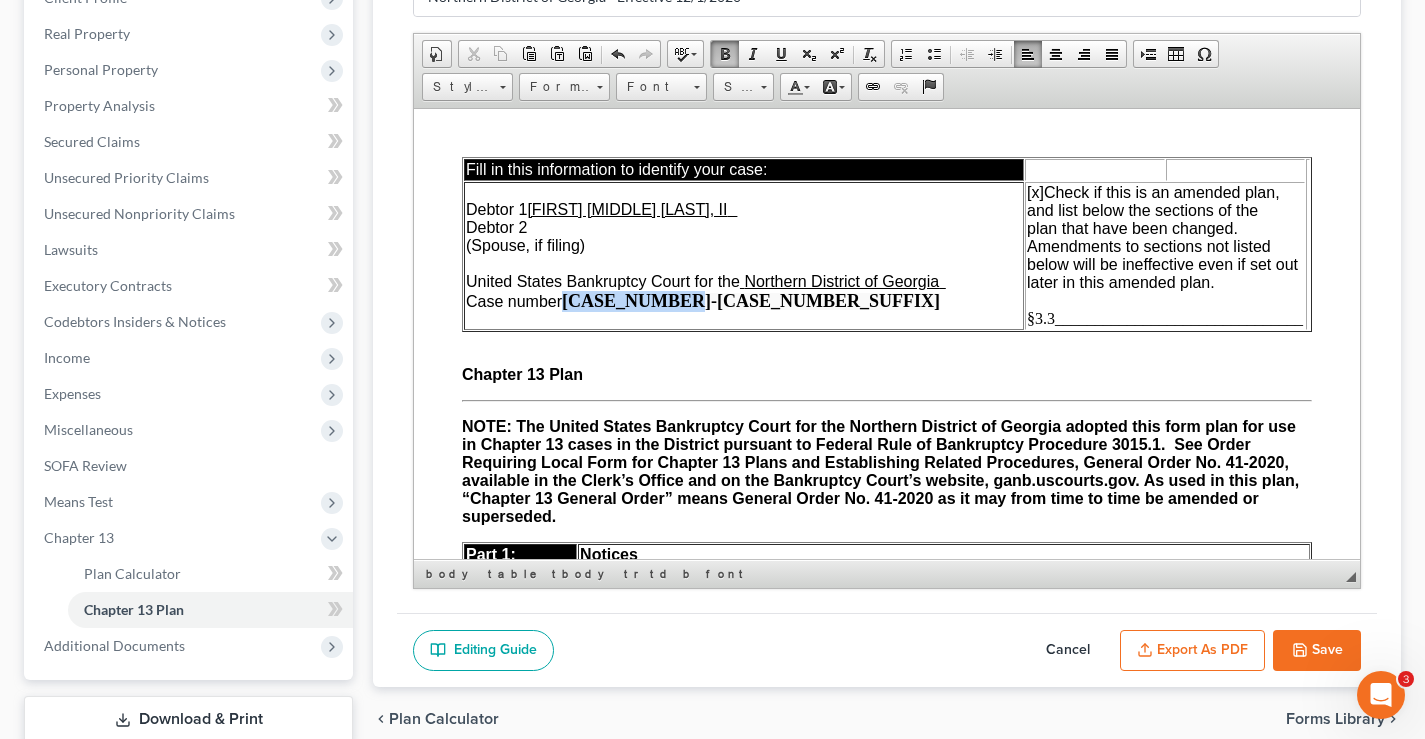 drag, startPoint x: 566, startPoint y: 298, endPoint x: 697, endPoint y: 298, distance: 131 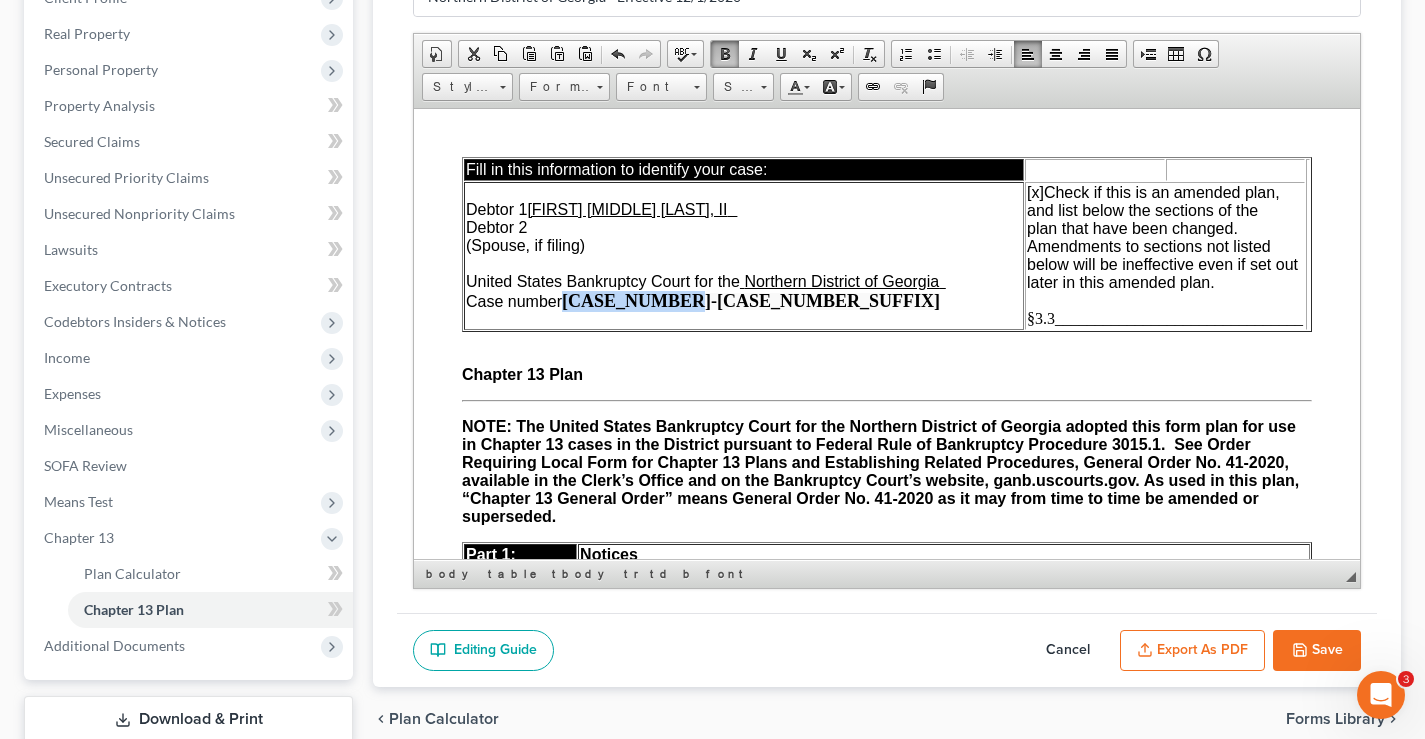 type 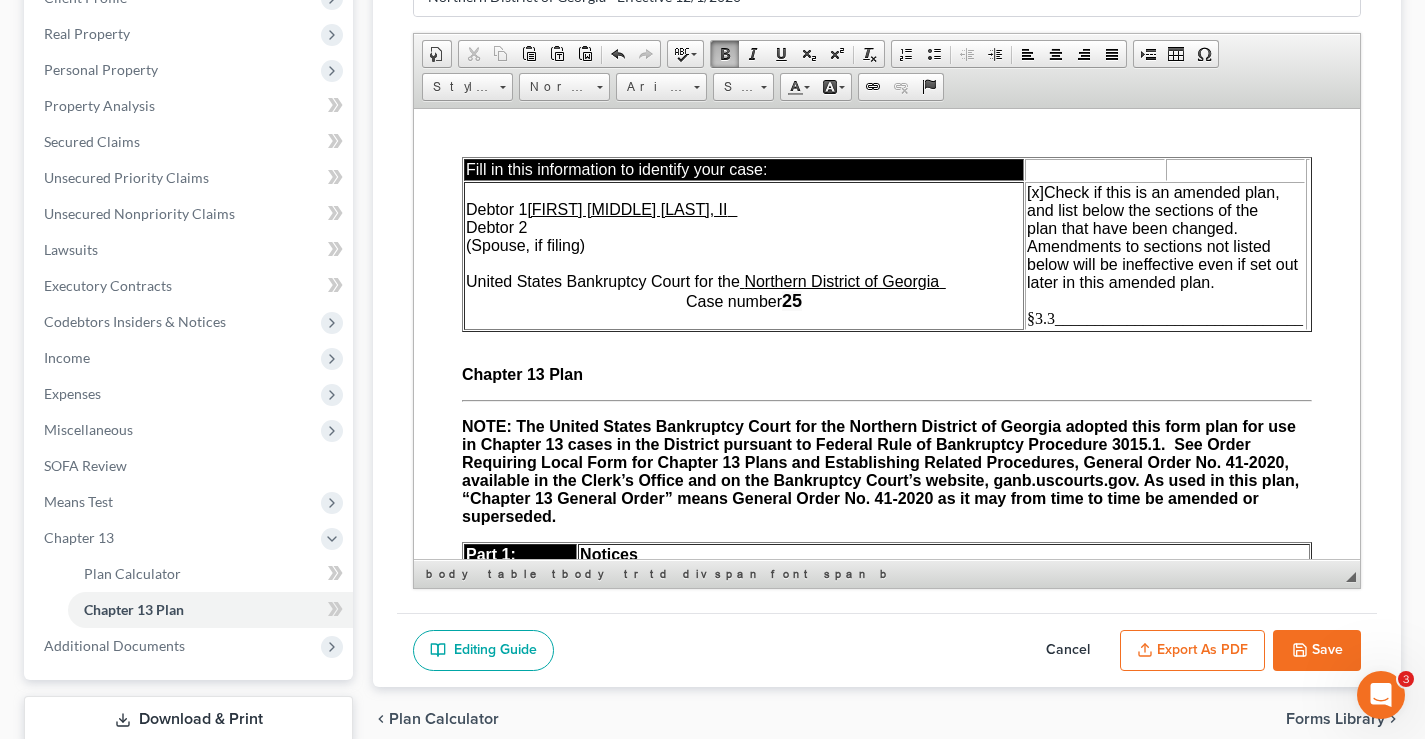 click on "Cancel" at bounding box center [1068, 651] 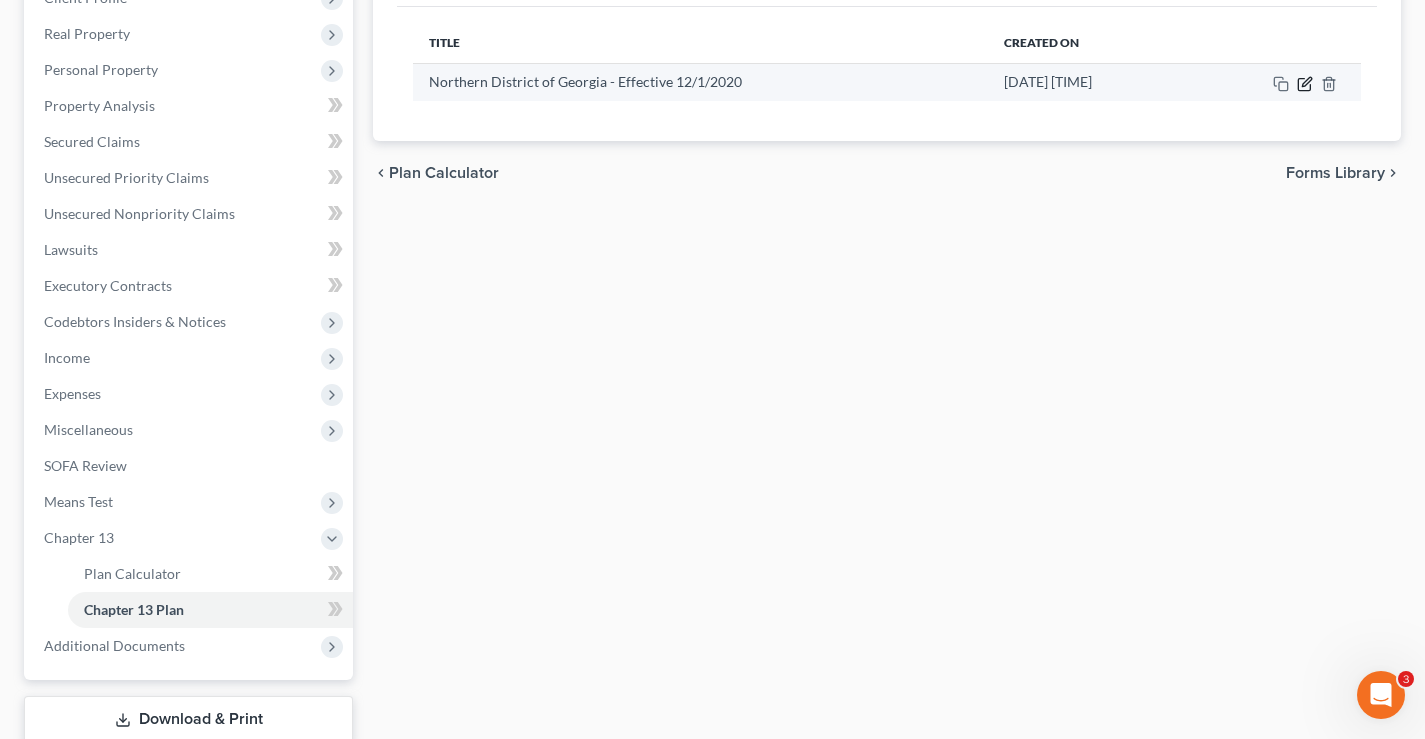 click 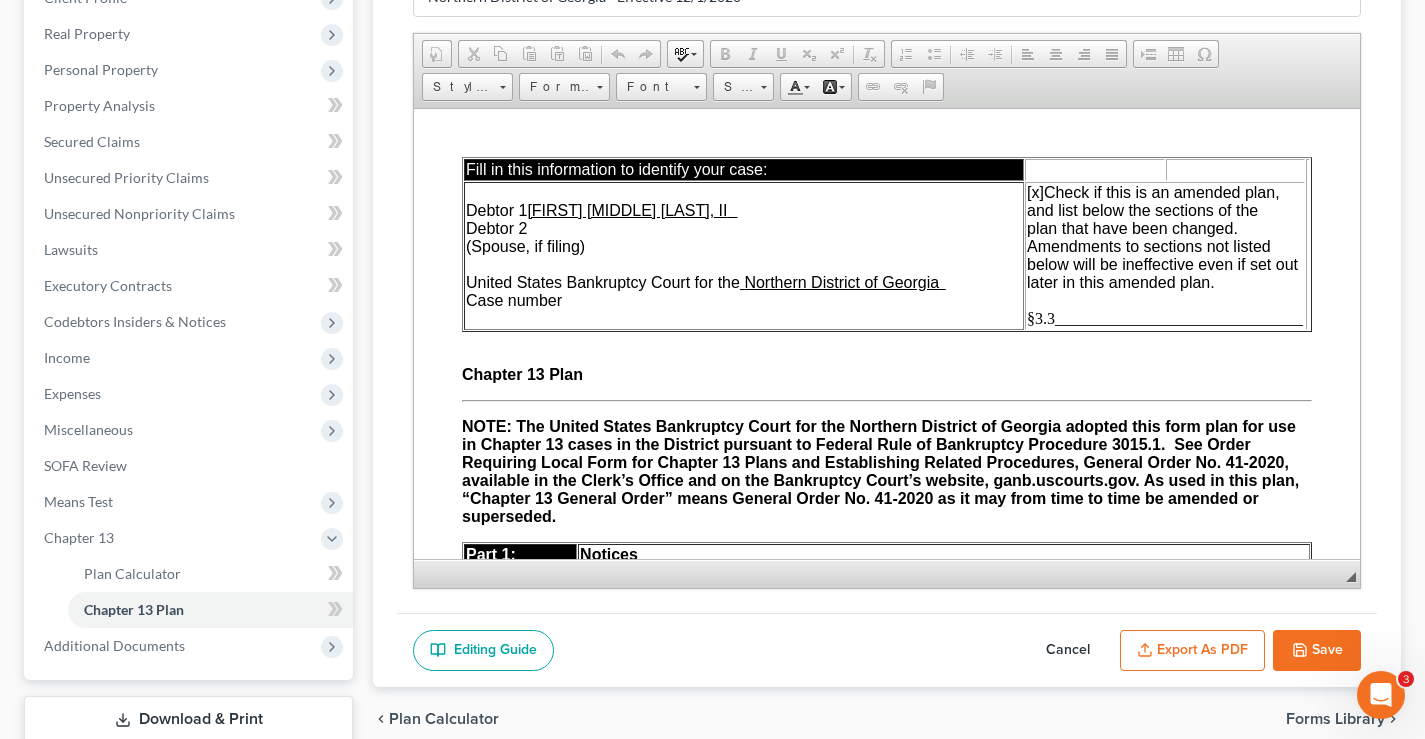 scroll, scrollTop: 0, scrollLeft: 0, axis: both 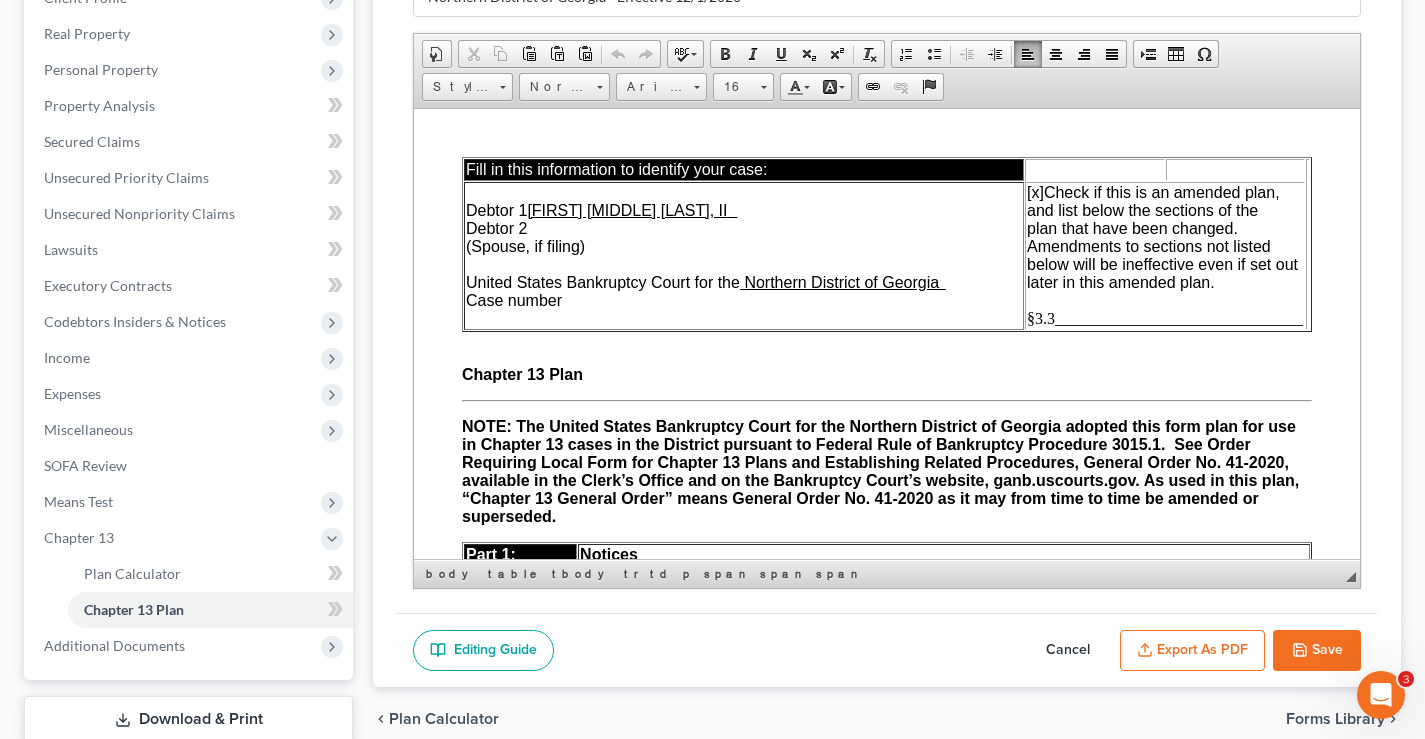 click on "Debtor 1       [FIRST]  [MIDDLE]  [LAST], II     Debtor 2     (Spouse, if filing) United States Bankruptcy Court for the    Northern District of Georgia    Case number" at bounding box center (744, 255) 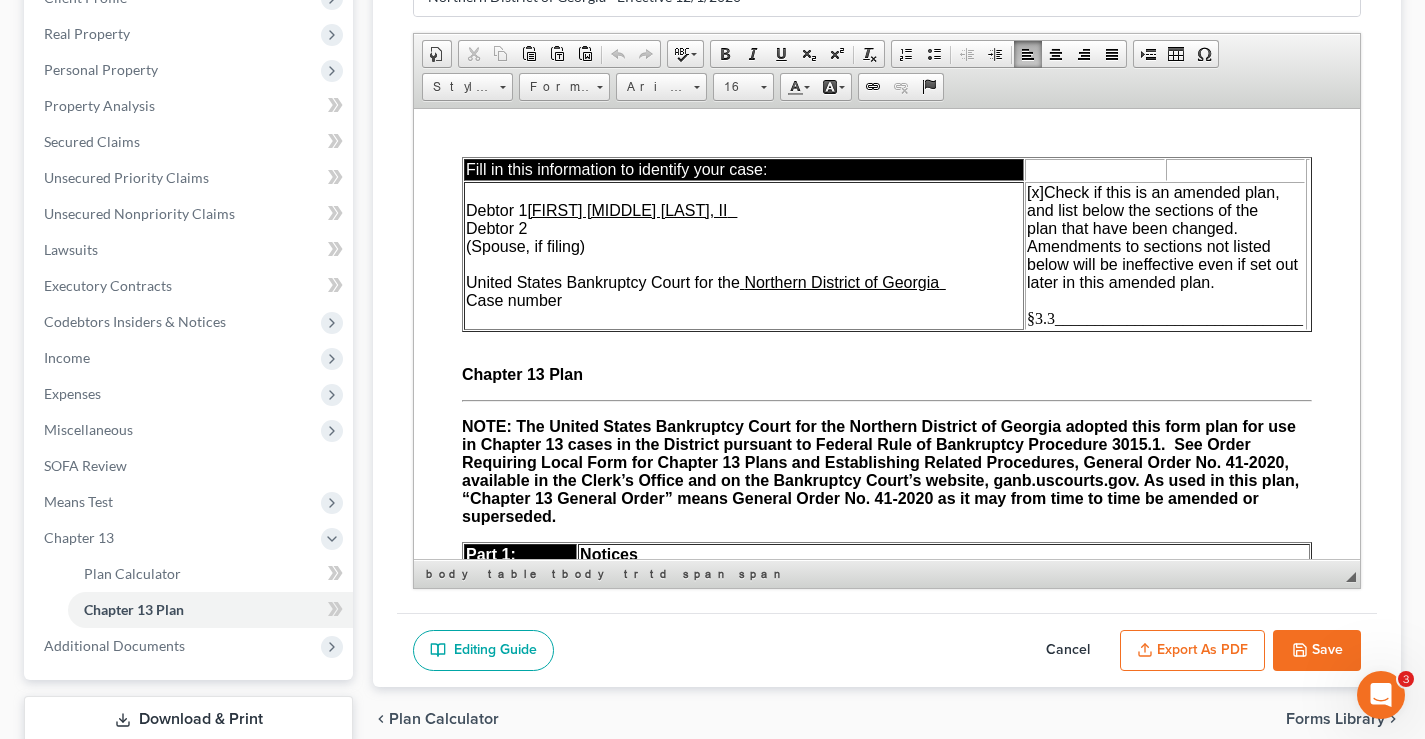 type 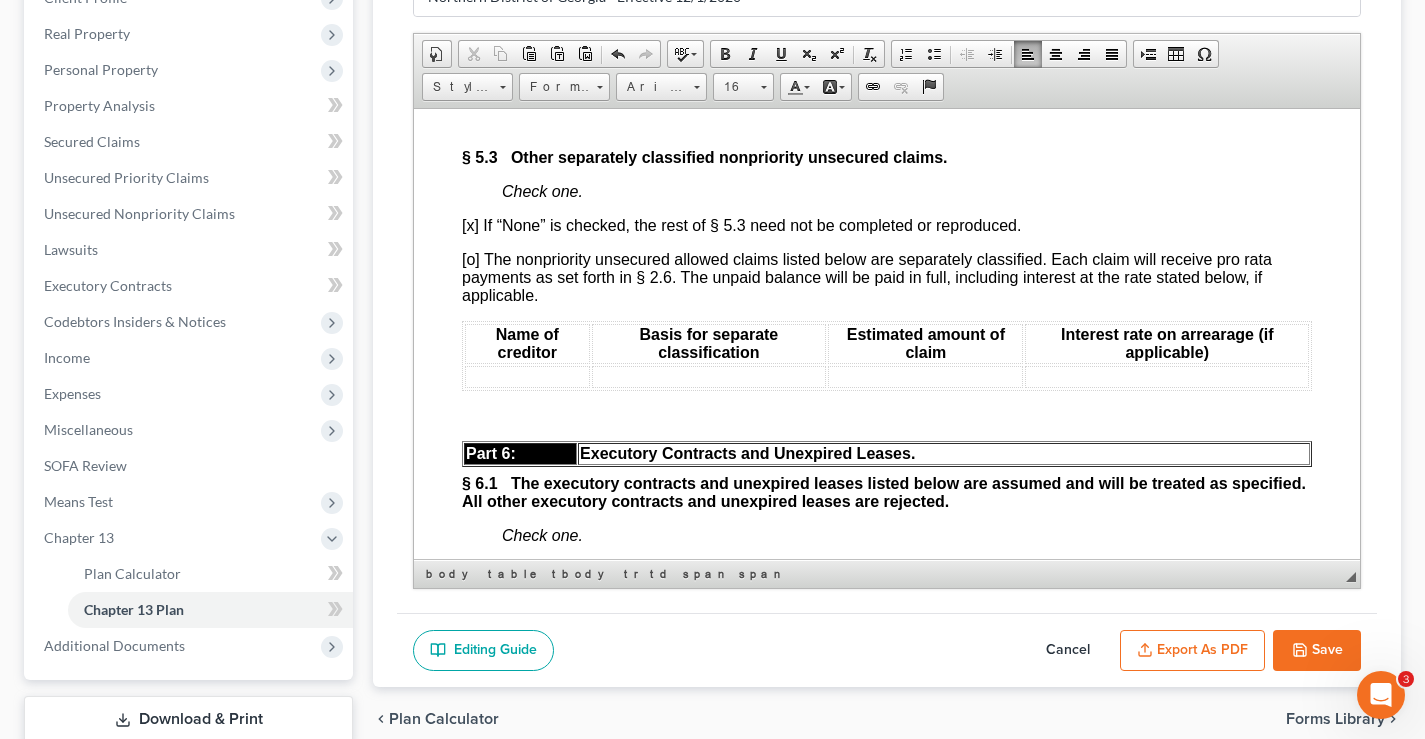 scroll, scrollTop: 7693, scrollLeft: 0, axis: vertical 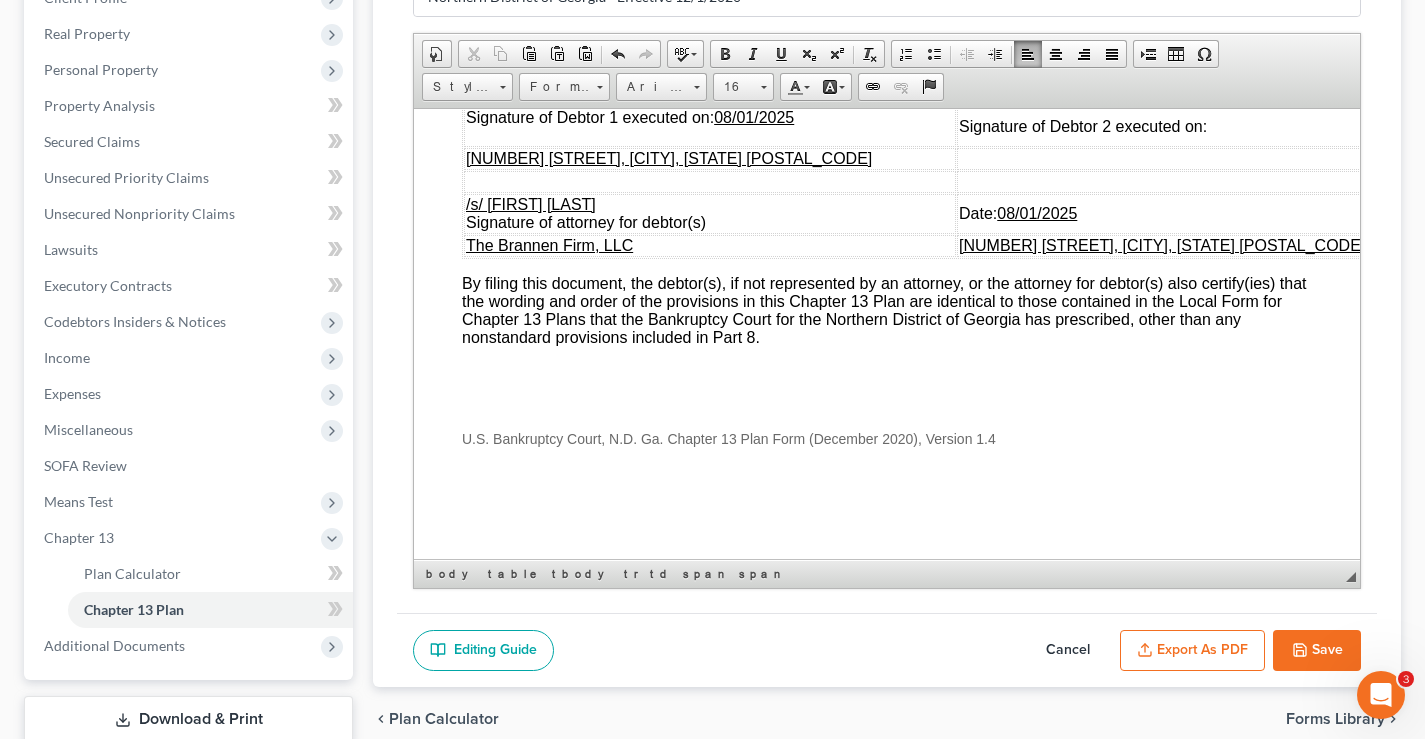 click on "08/01/2025" at bounding box center [754, 116] 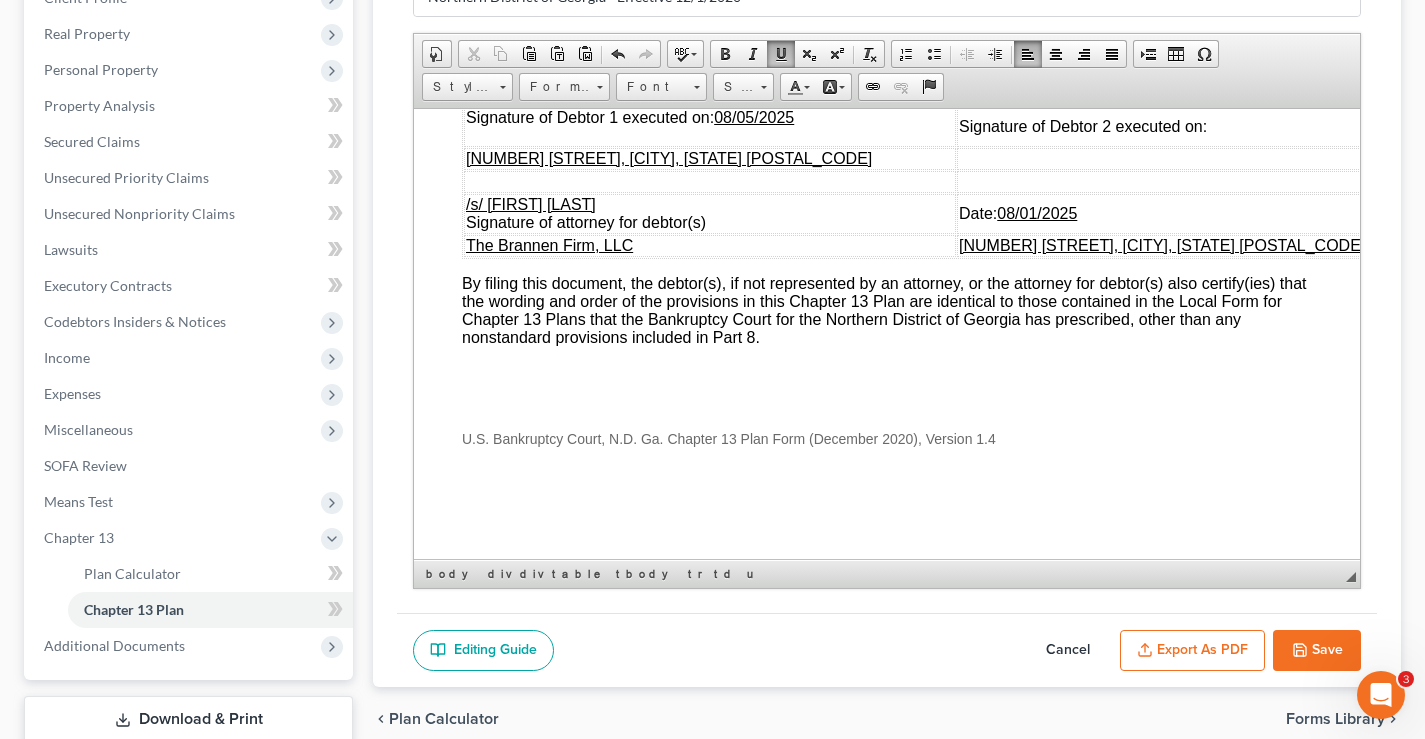 drag, startPoint x: 1019, startPoint y: 289, endPoint x: 1037, endPoint y: 284, distance: 18.681541 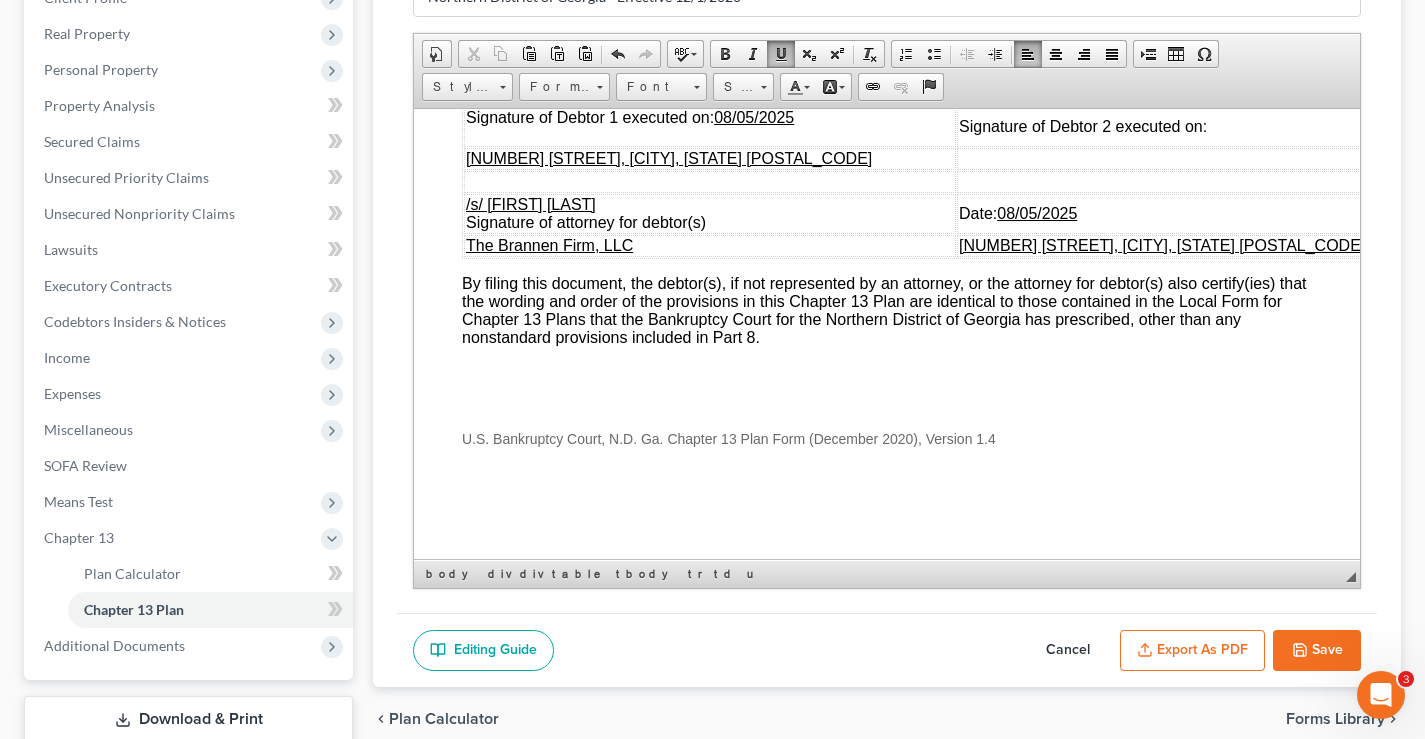 click on "Export as PDF" at bounding box center (1192, 651) 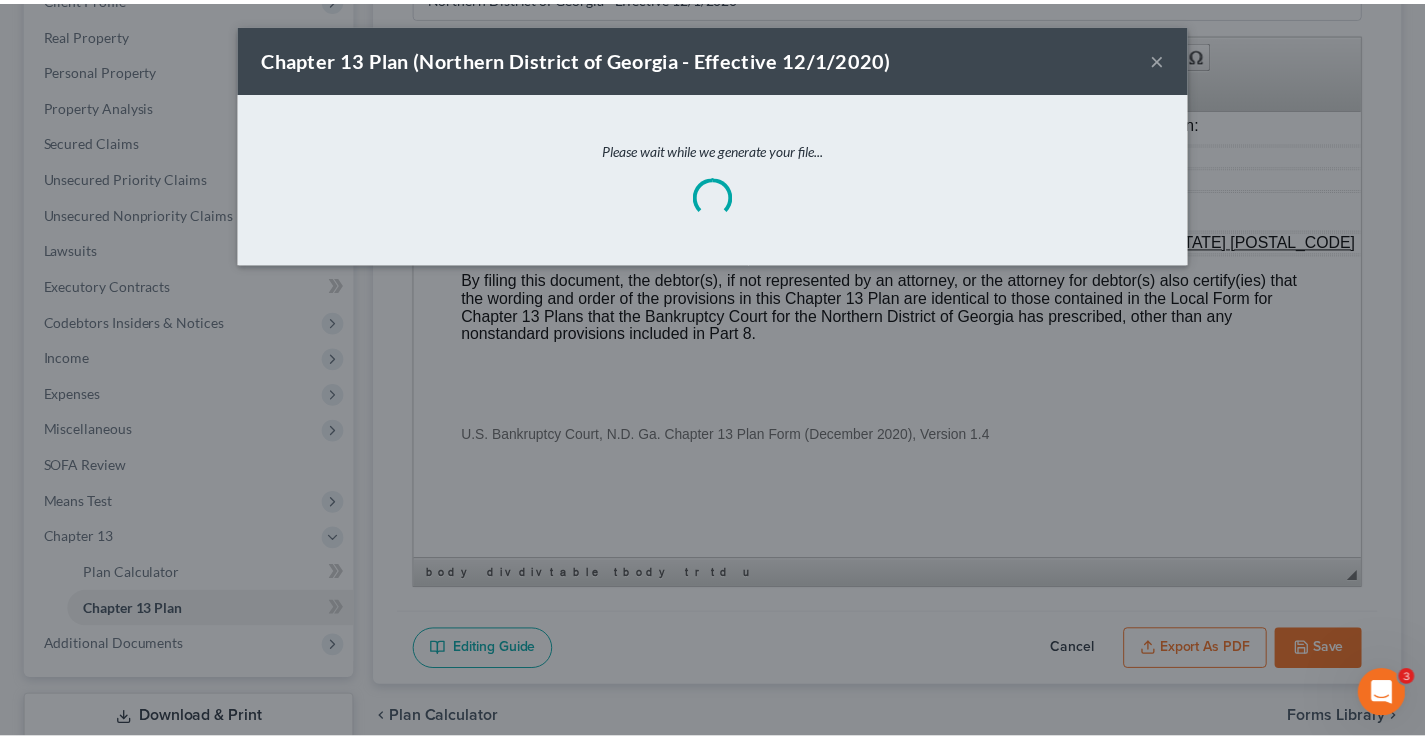 scroll, scrollTop: 7575, scrollLeft: 0, axis: vertical 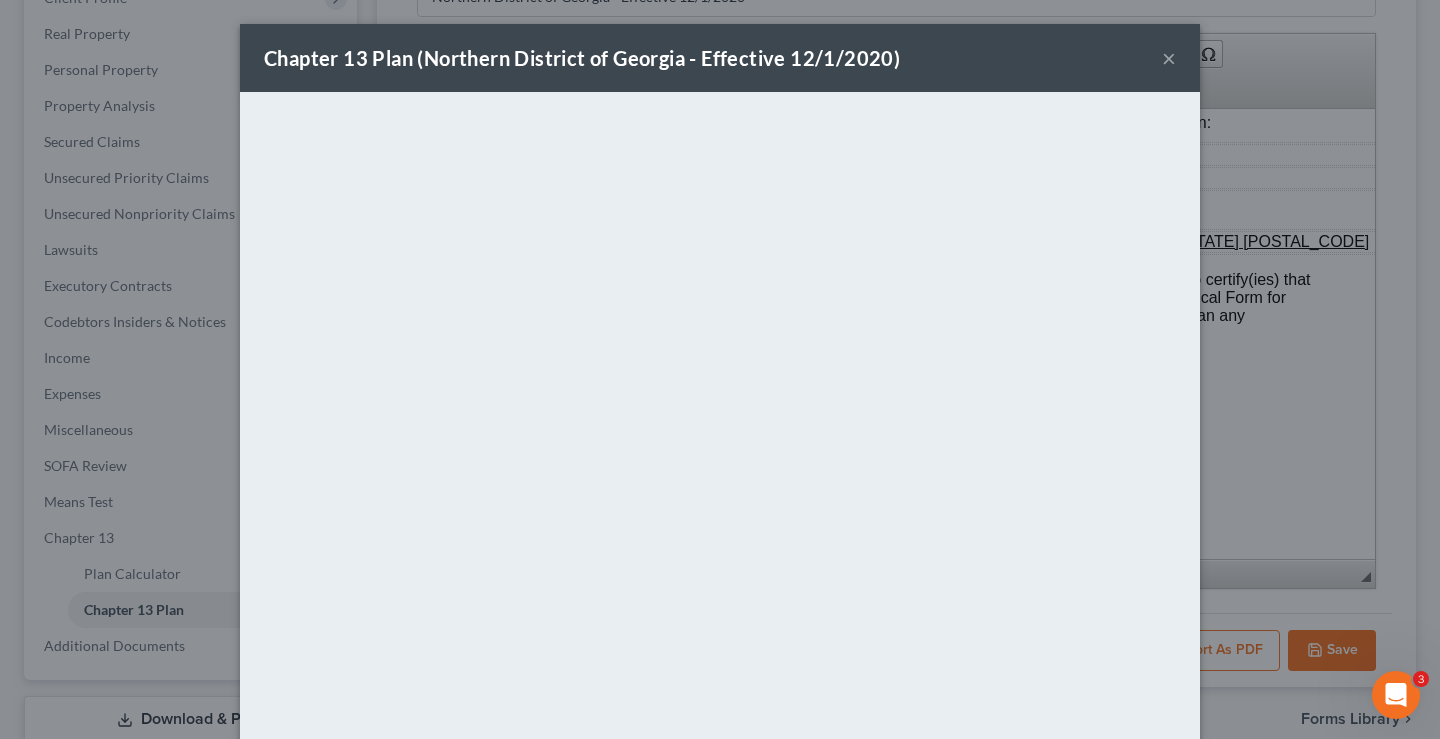 click on "×" at bounding box center [1169, 58] 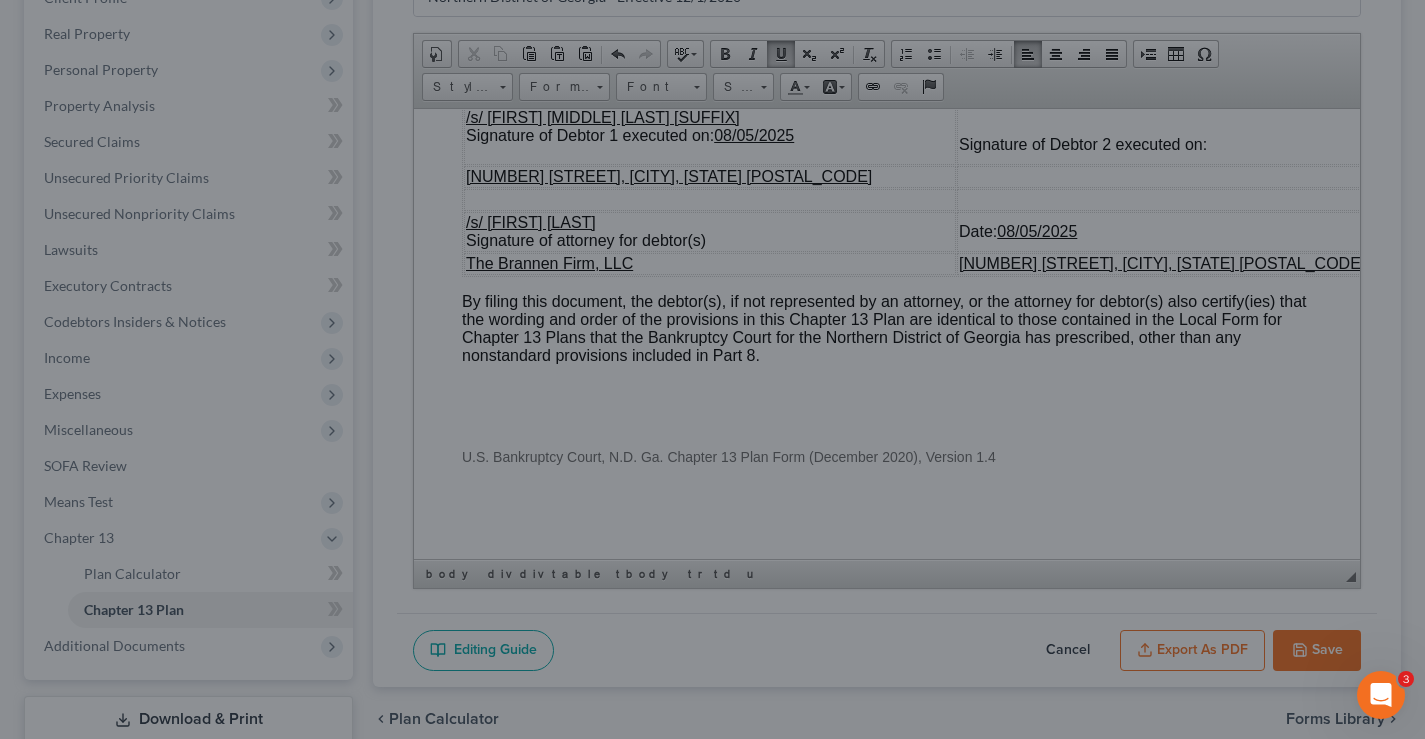 scroll, scrollTop: 7593, scrollLeft: 0, axis: vertical 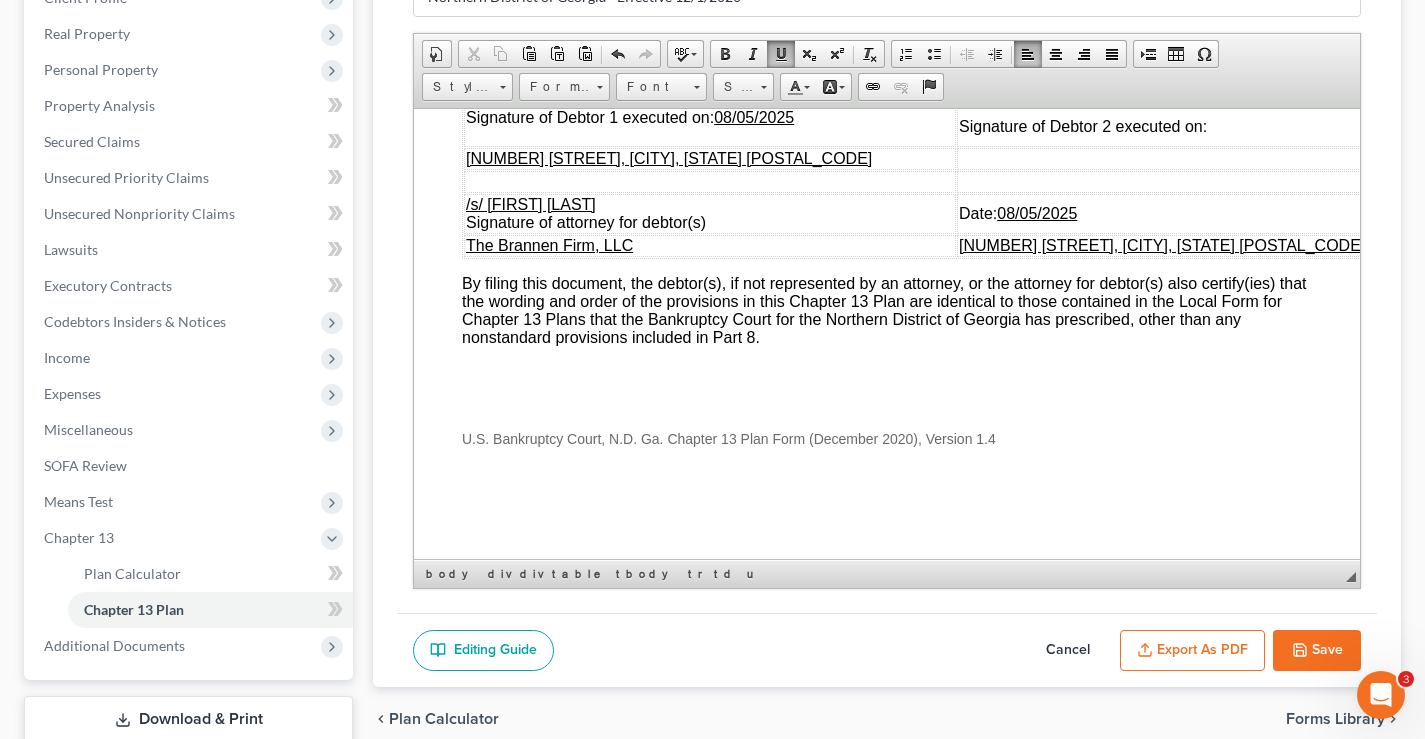 click on "Save" at bounding box center (1317, 651) 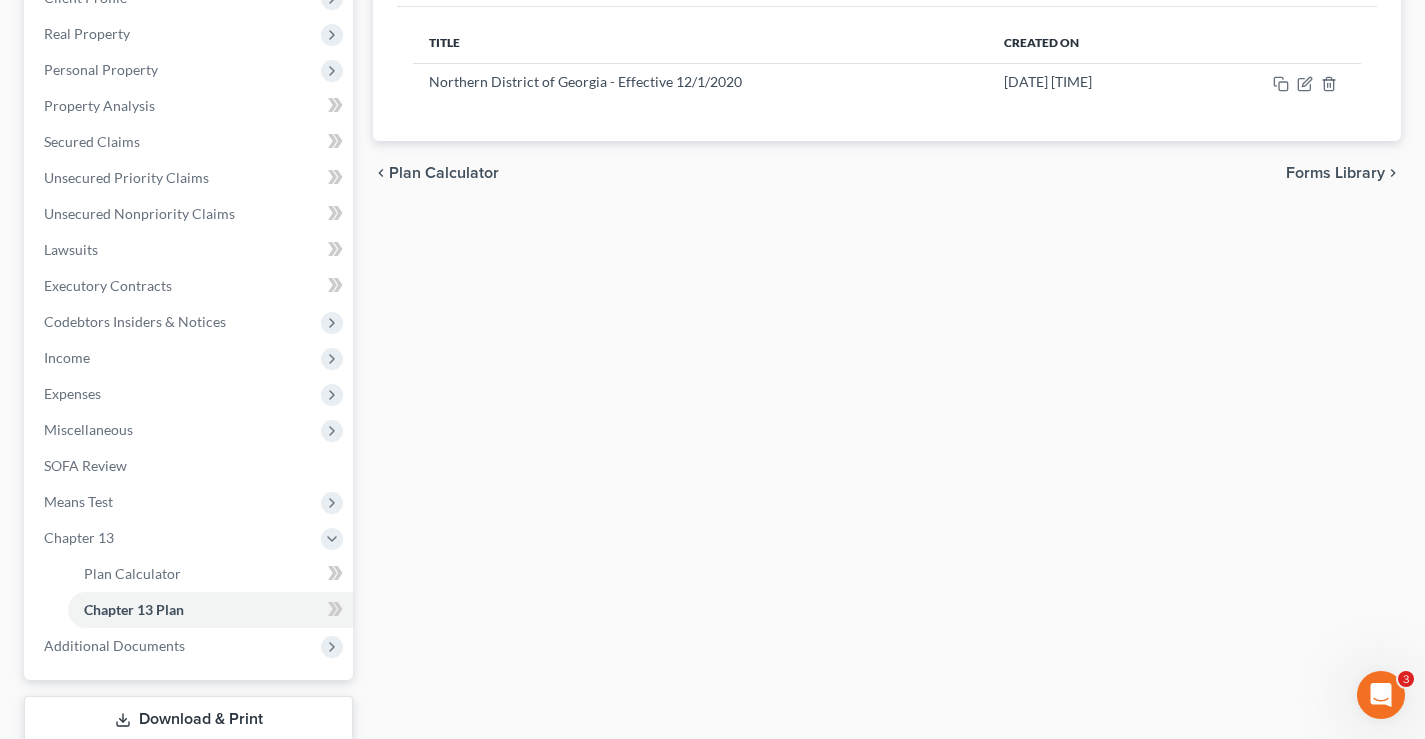 scroll, scrollTop: 0, scrollLeft: 0, axis: both 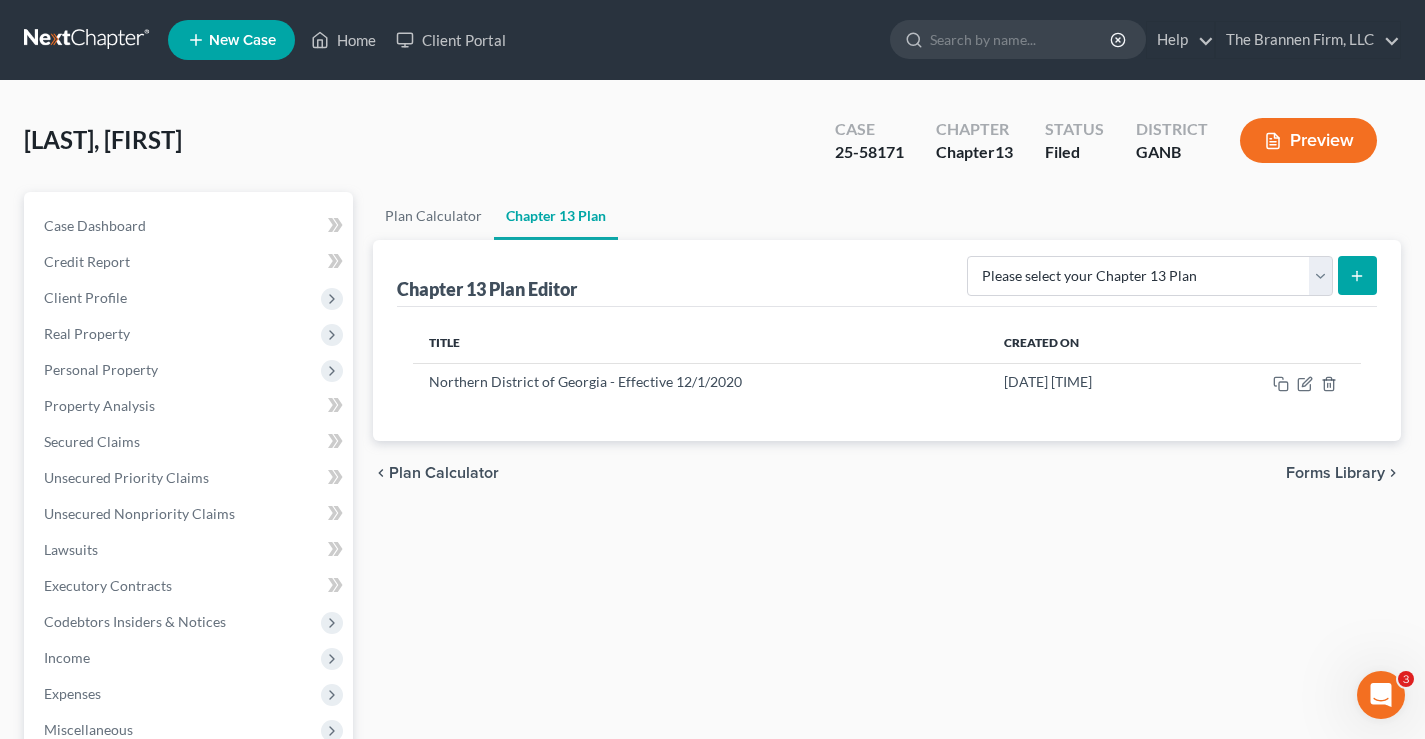 click at bounding box center (88, 40) 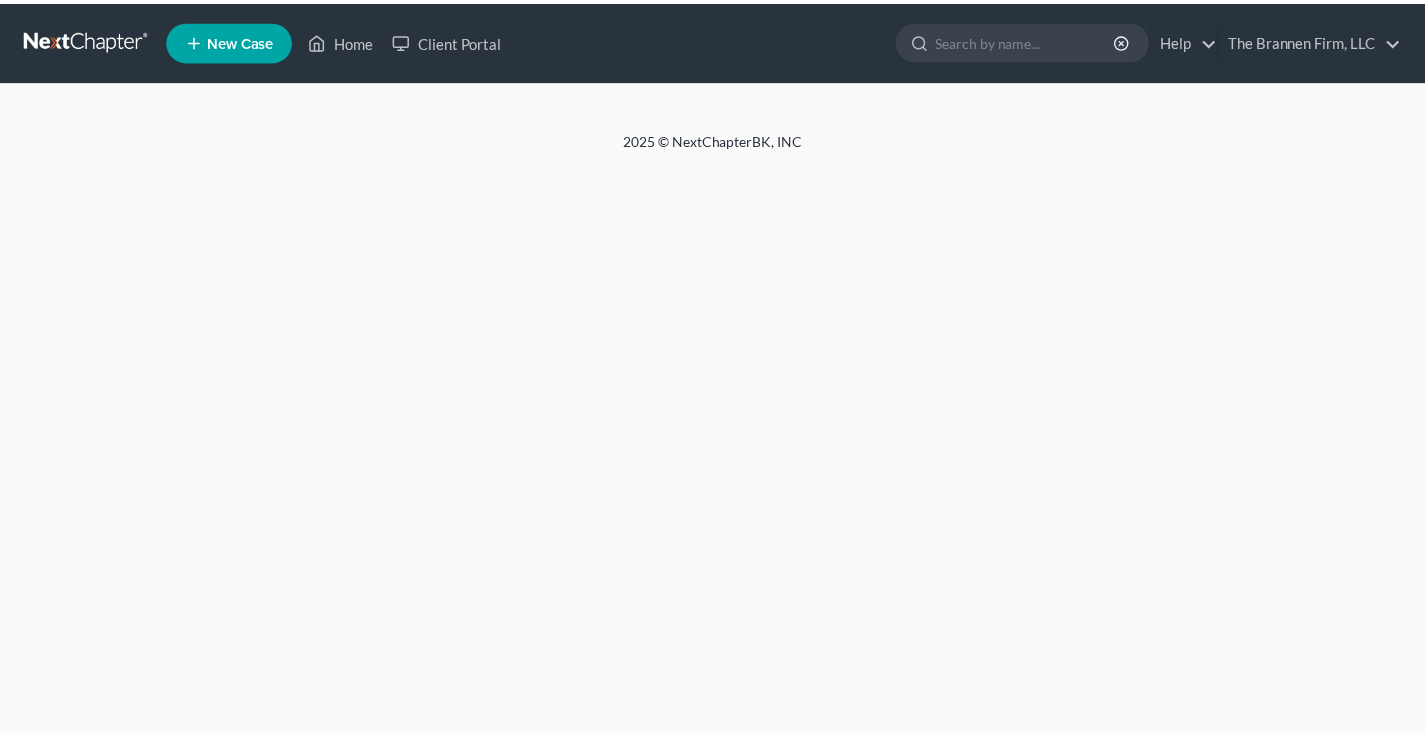 scroll, scrollTop: 0, scrollLeft: 0, axis: both 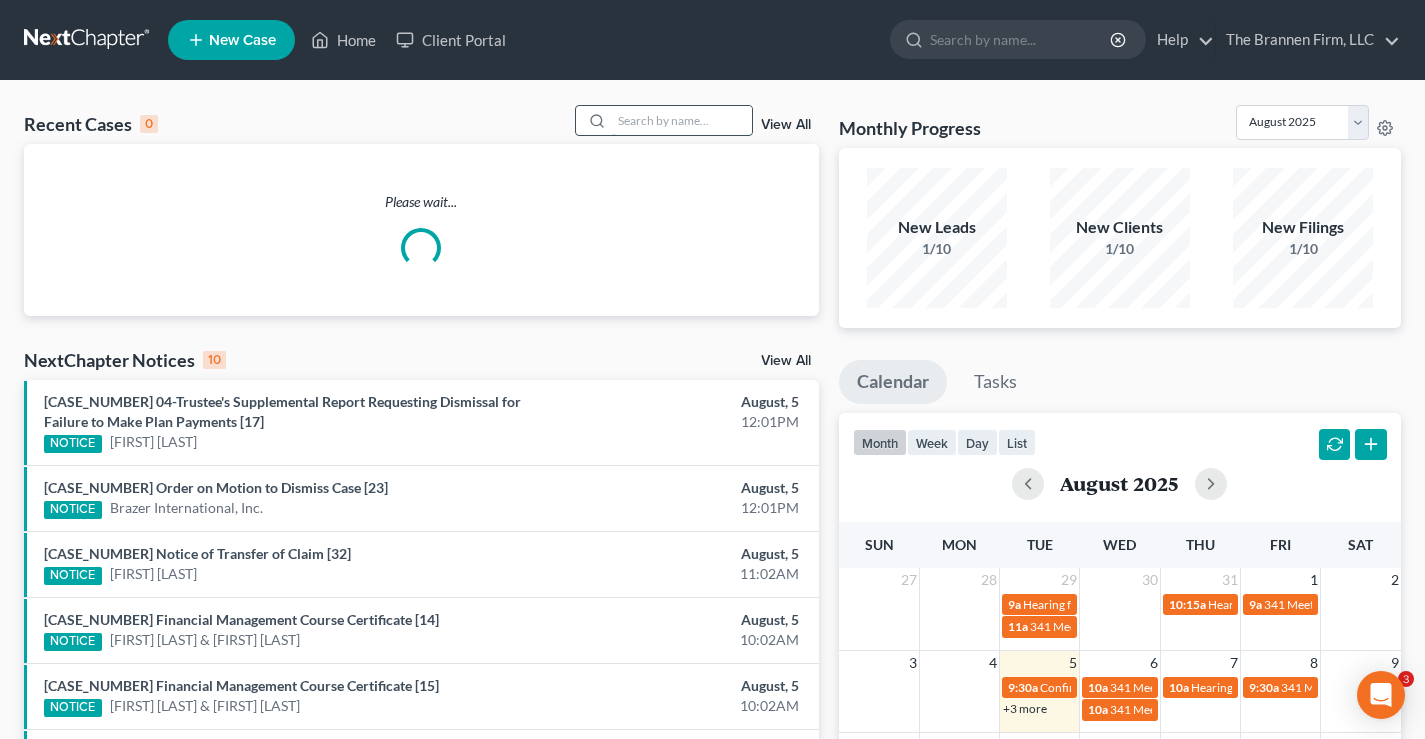 drag, startPoint x: 639, startPoint y: 114, endPoint x: 590, endPoint y: 118, distance: 49.162994 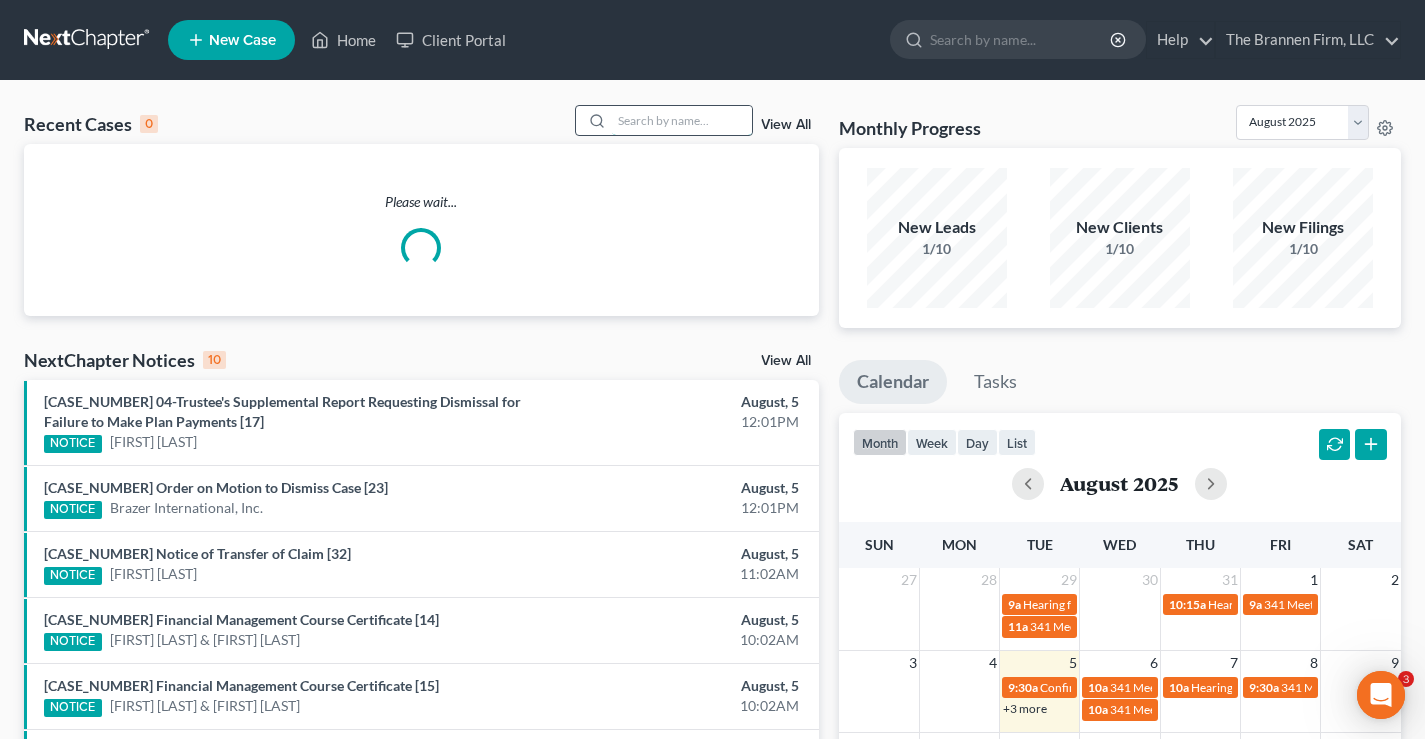 scroll, scrollTop: 0, scrollLeft: 0, axis: both 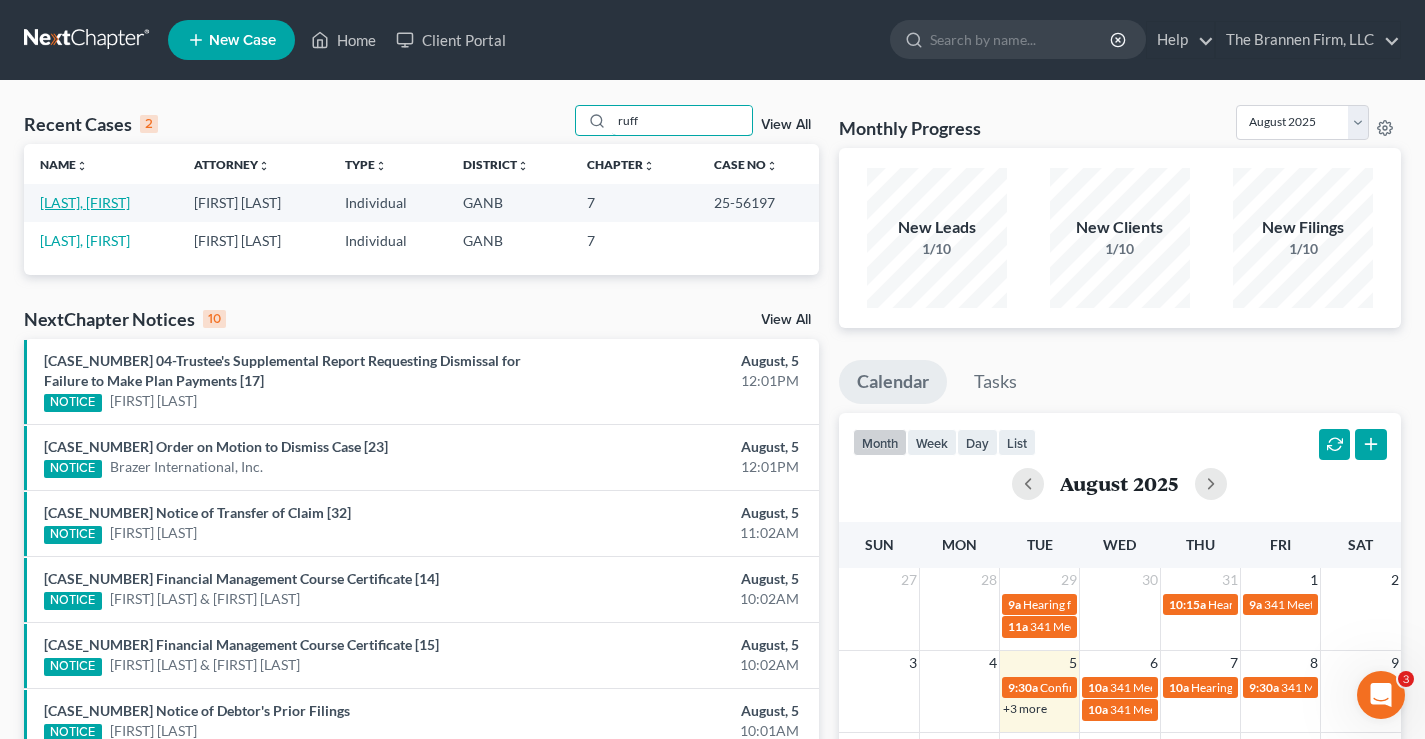 type on "ruff" 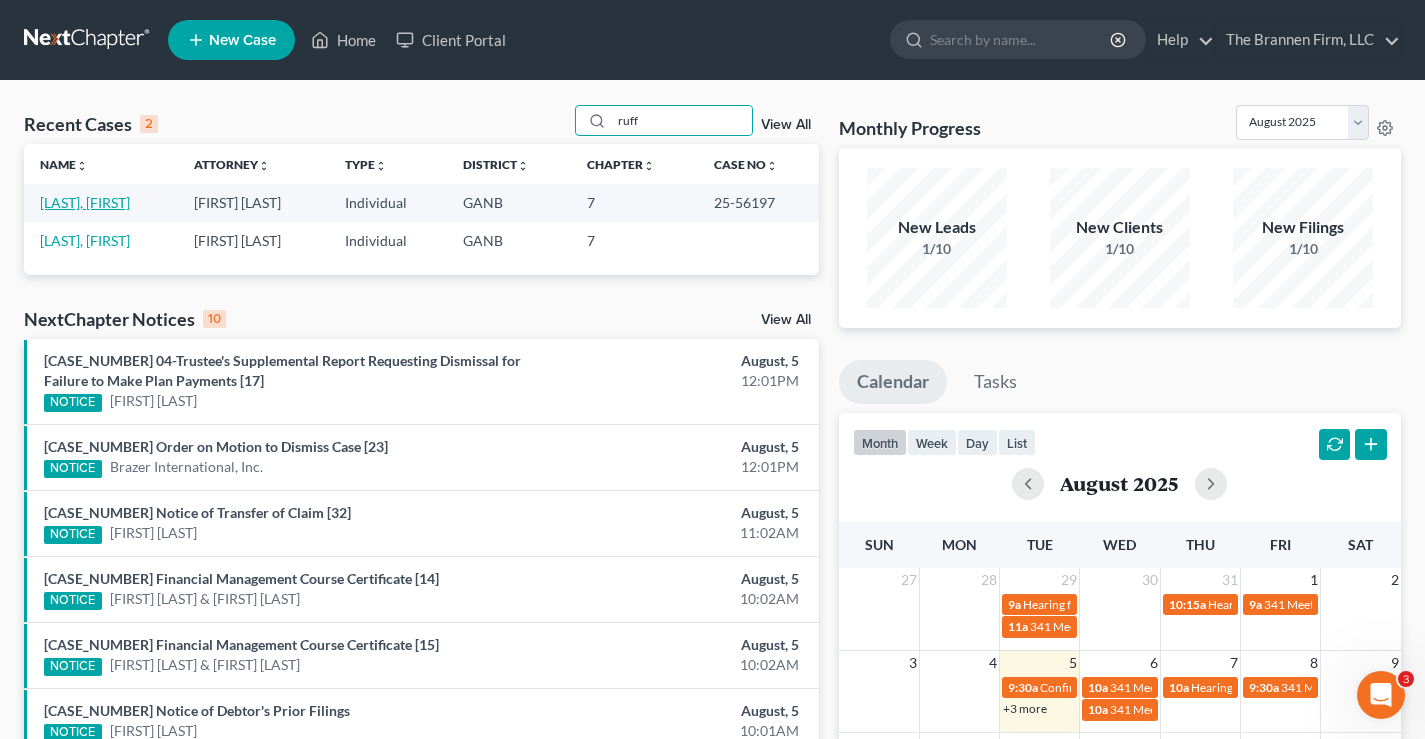 click on "[LAST], [FIRST]" at bounding box center (85, 202) 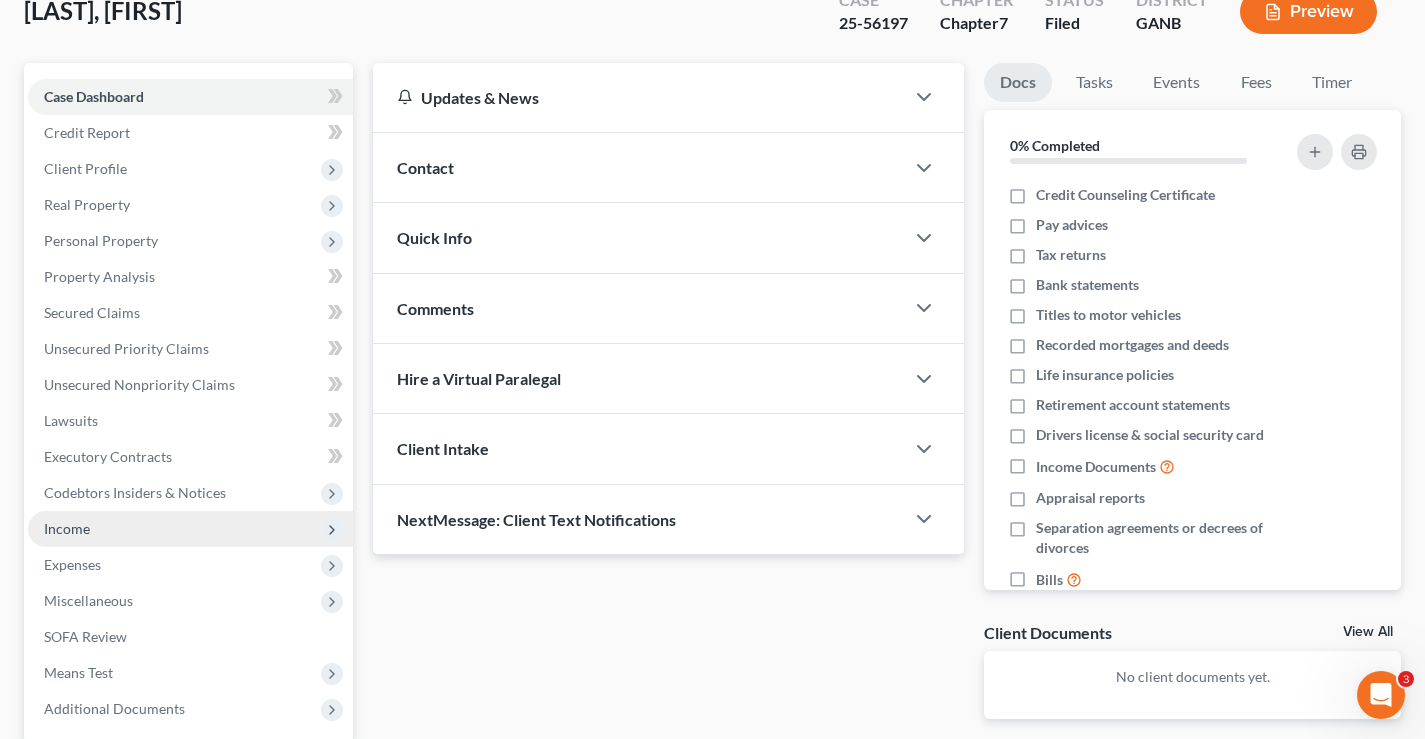 scroll, scrollTop: 300, scrollLeft: 0, axis: vertical 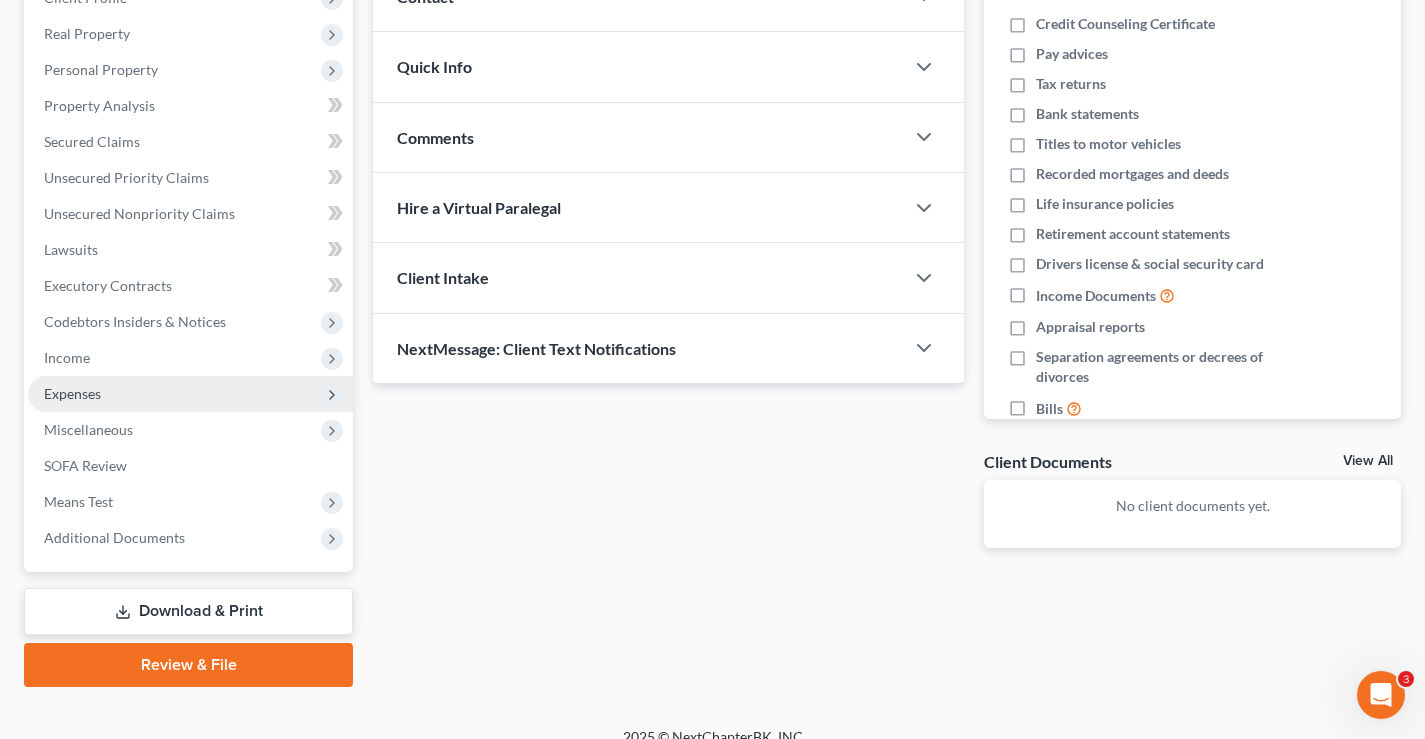 click on "Expenses" at bounding box center [72, 393] 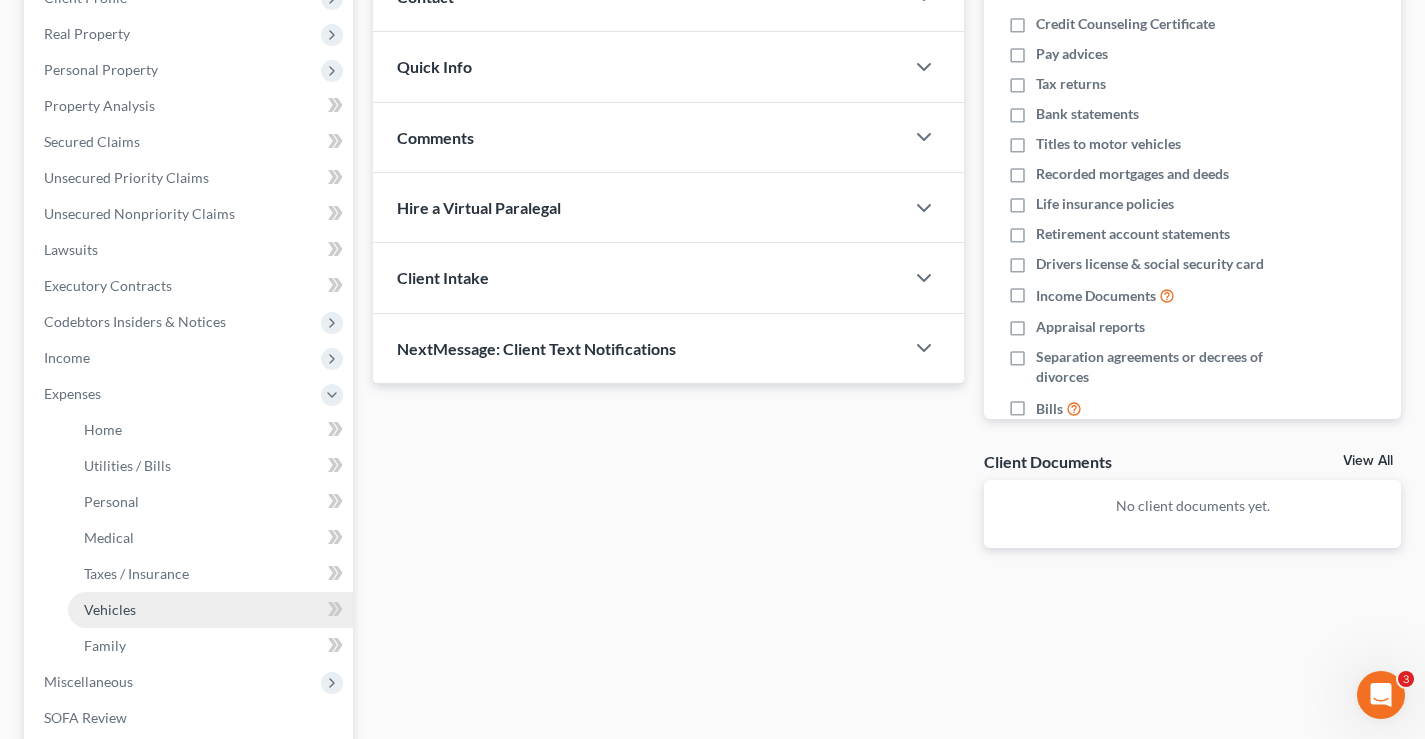 click on "Vehicles" at bounding box center [210, 610] 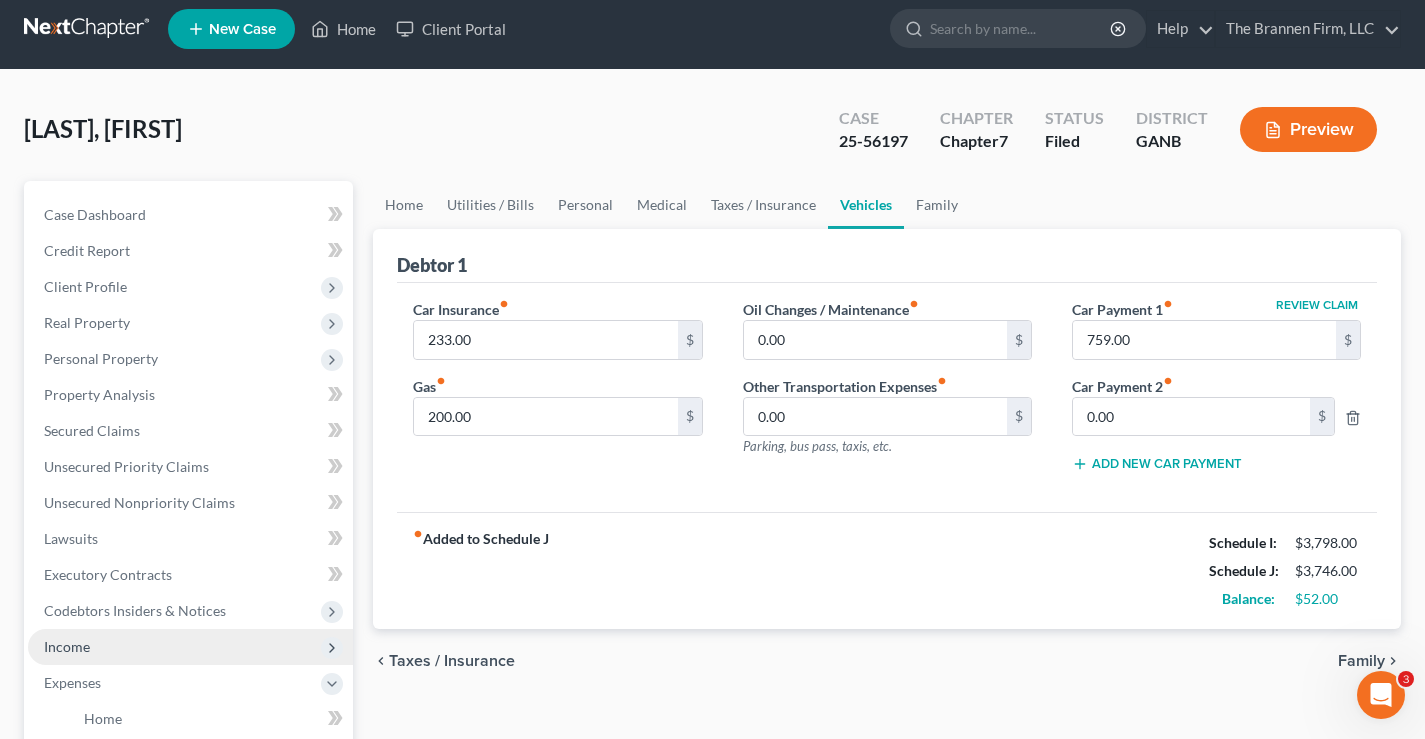 scroll, scrollTop: 0, scrollLeft: 0, axis: both 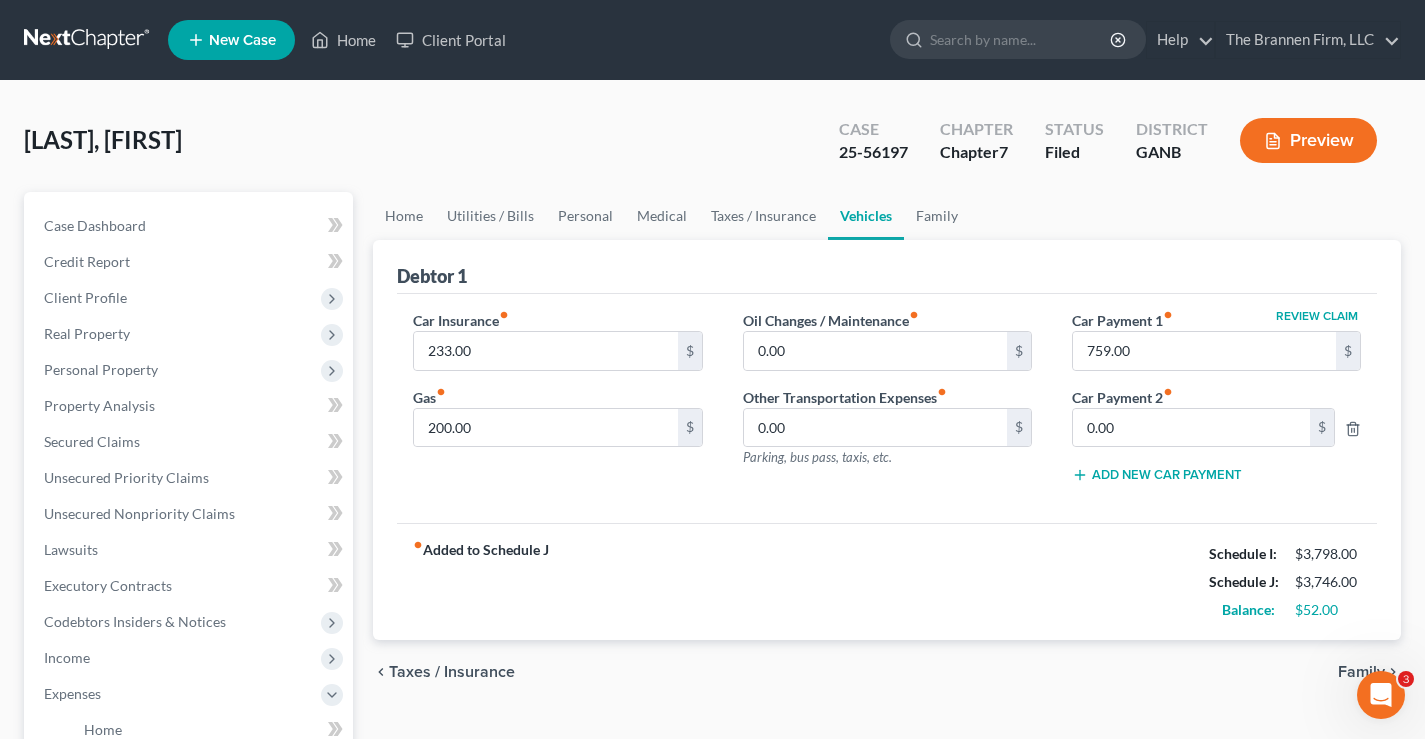 click on "Ruff, Shonna Upgraded Case 25-56197 Chapter Chapter  7 Status Filed District GANB Preview" at bounding box center (712, 148) 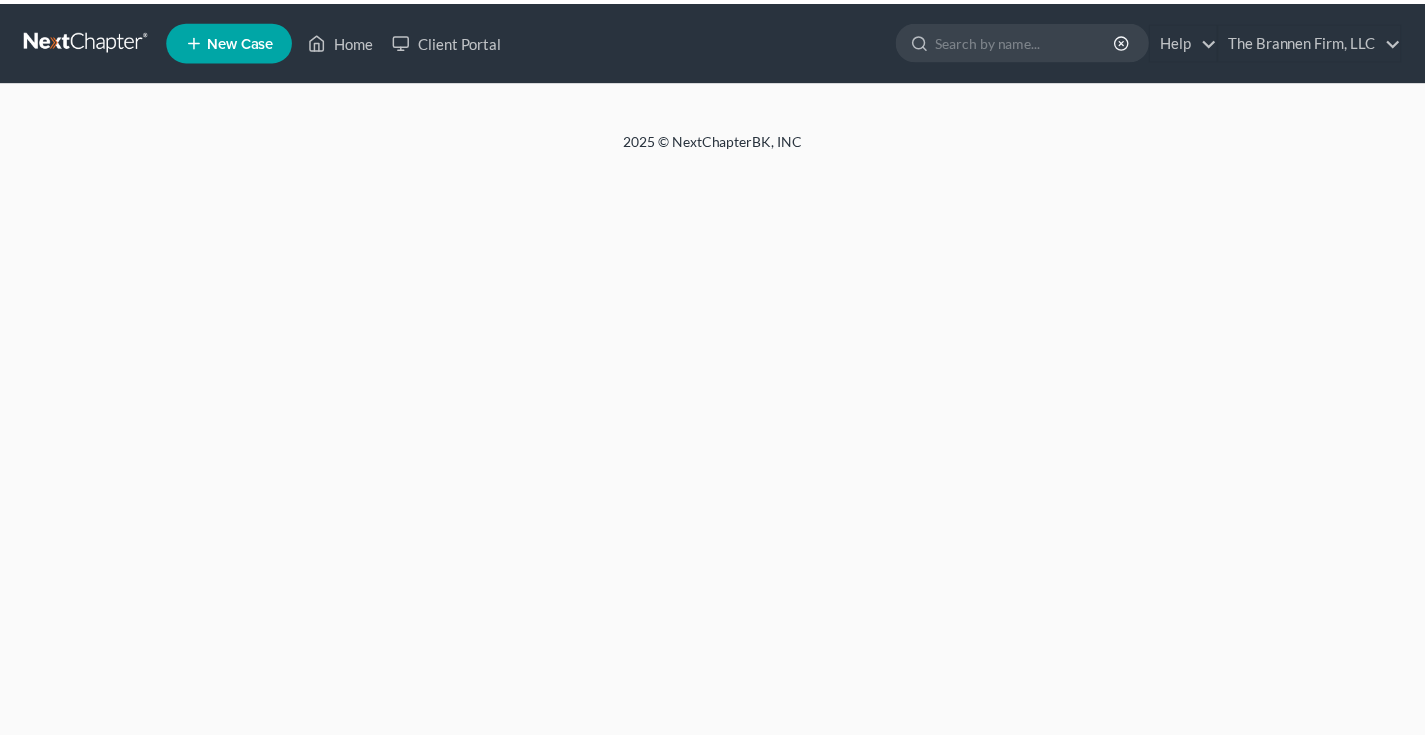 scroll, scrollTop: 0, scrollLeft: 0, axis: both 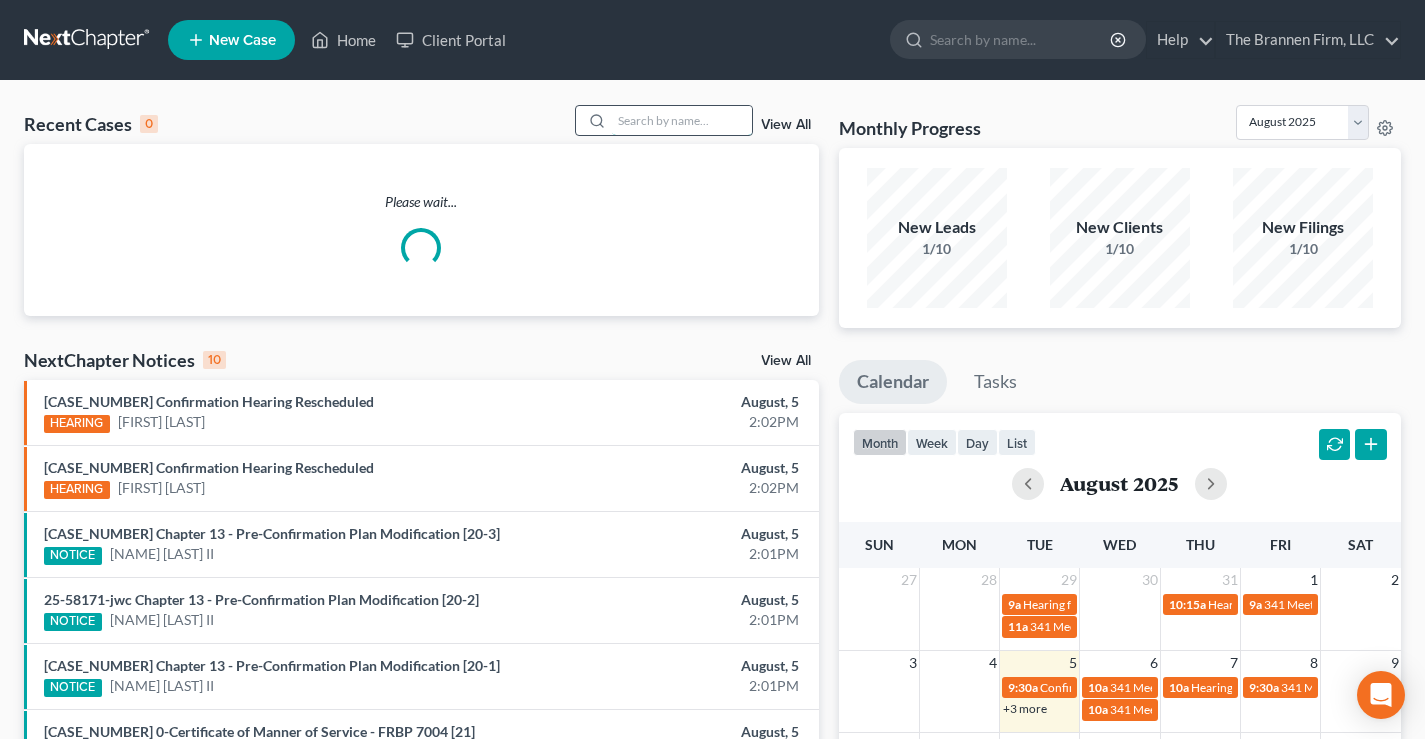 click at bounding box center [682, 120] 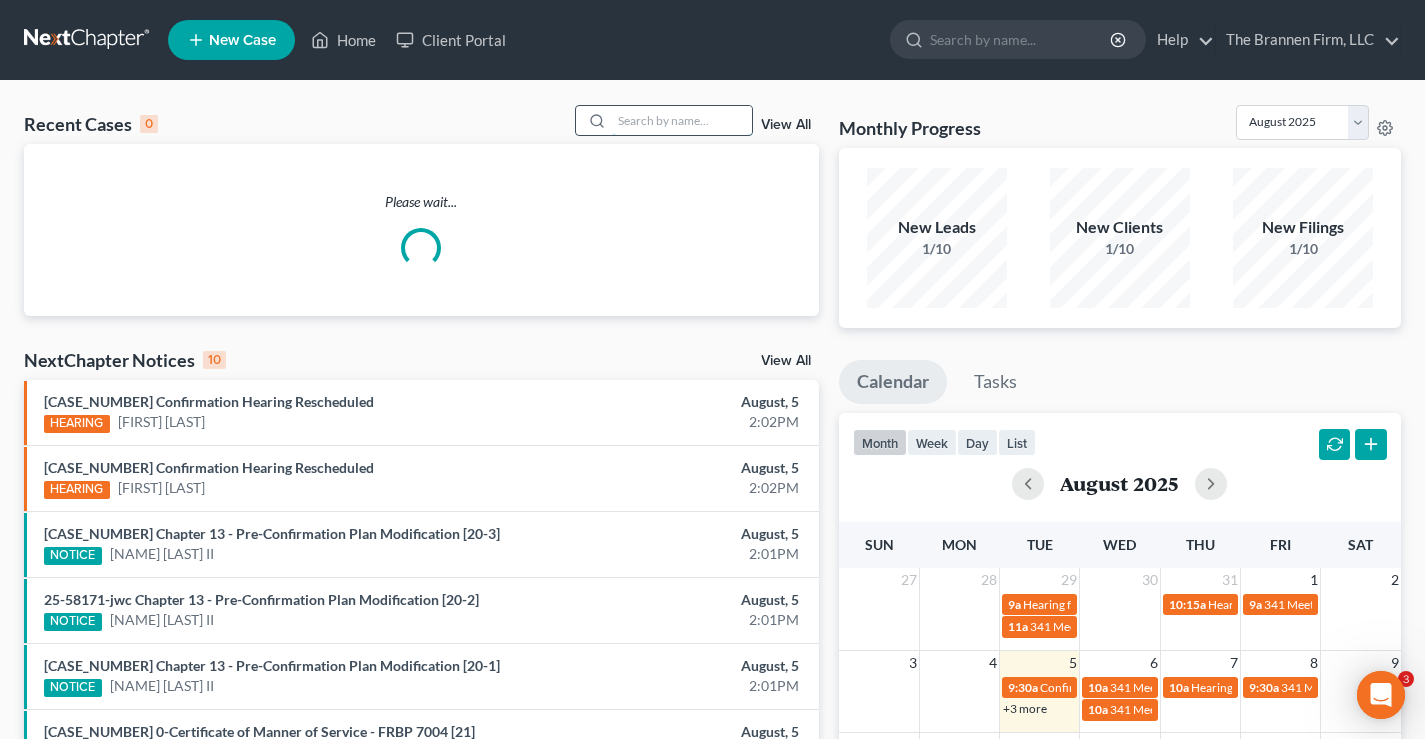 scroll, scrollTop: 0, scrollLeft: 0, axis: both 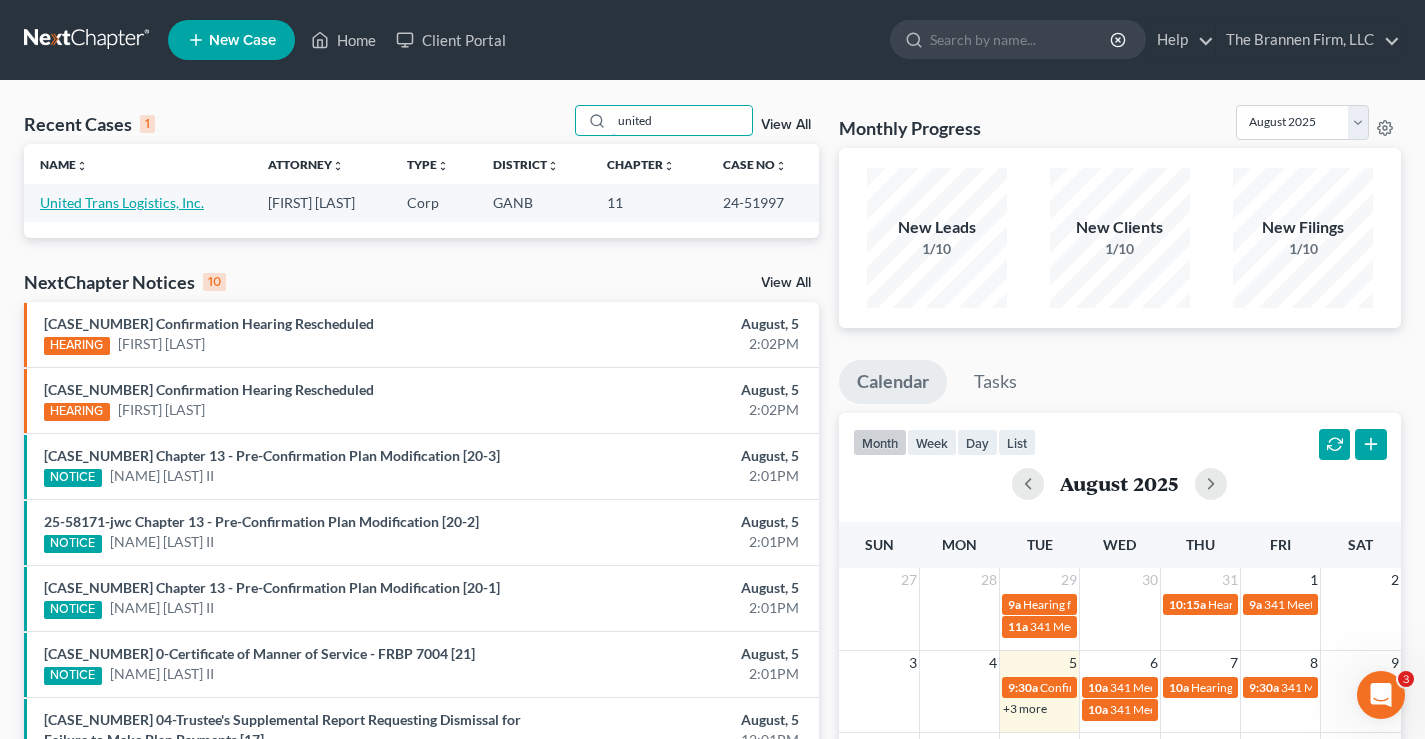 type on "united" 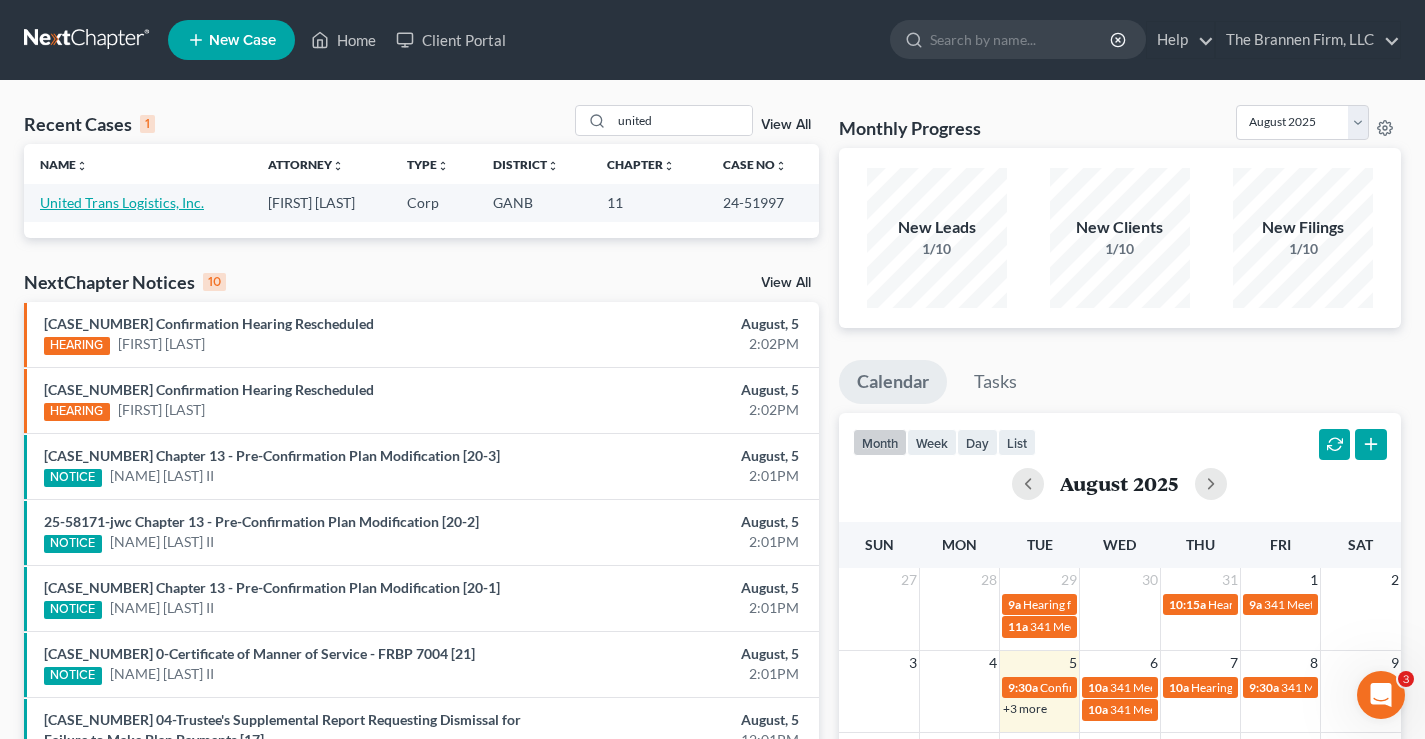 click on "United Trans Logistics, Inc." at bounding box center (122, 202) 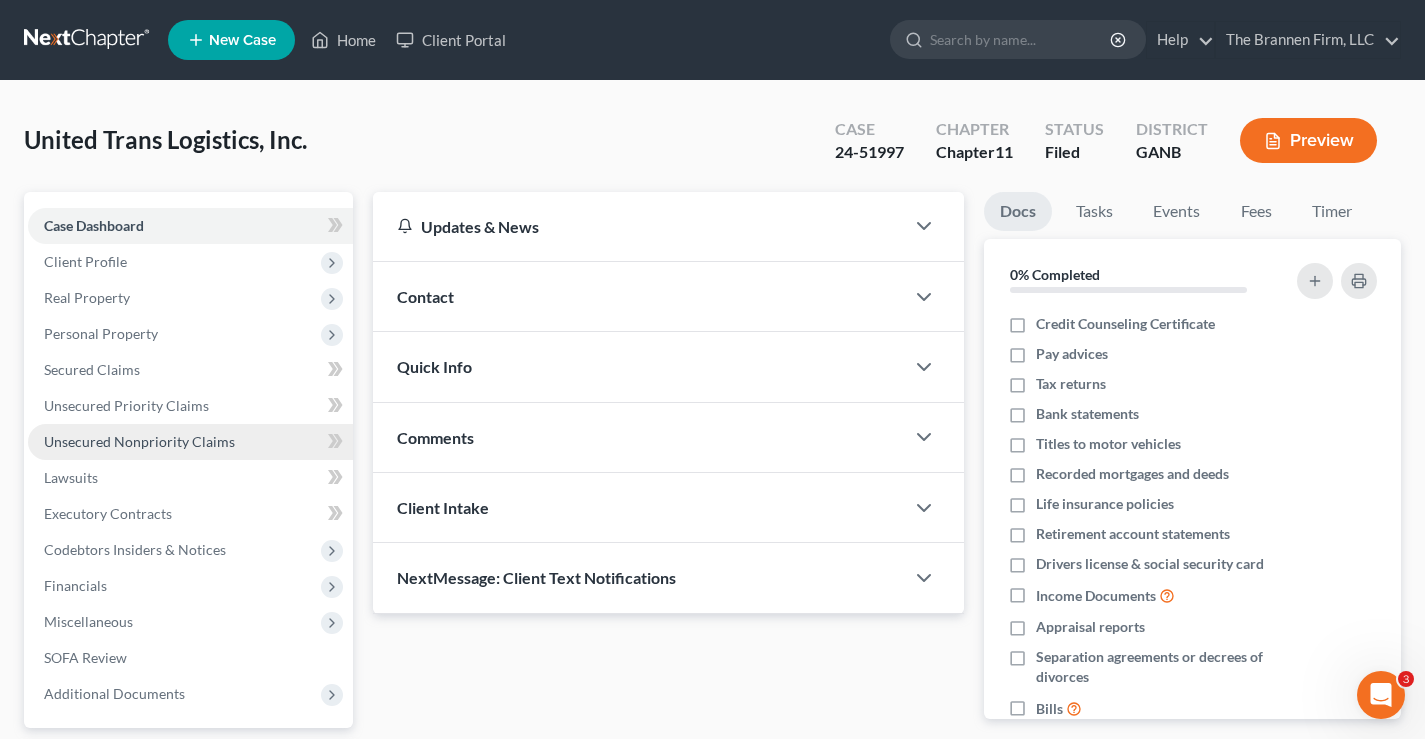click on "Unsecured Nonpriority Claims" at bounding box center (139, 441) 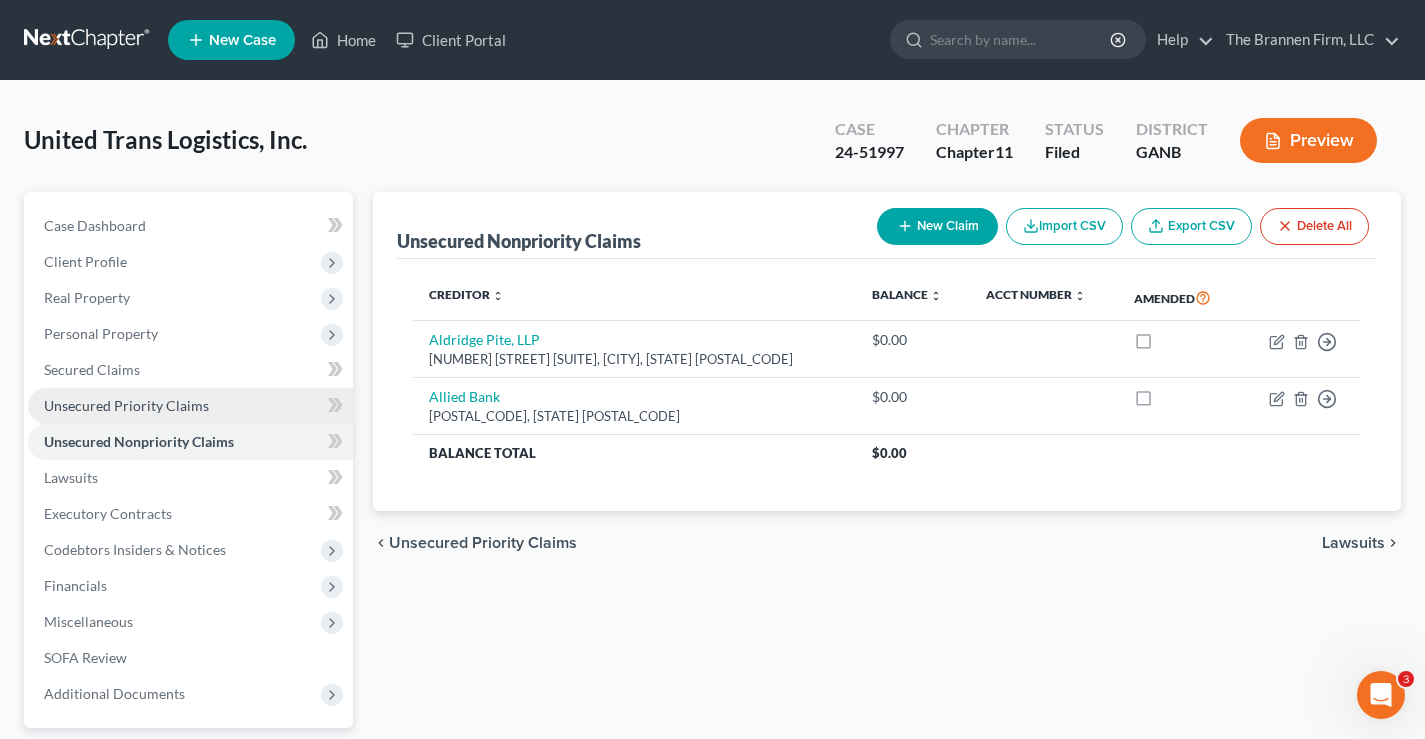 click on "Unsecured Priority Claims" at bounding box center (190, 406) 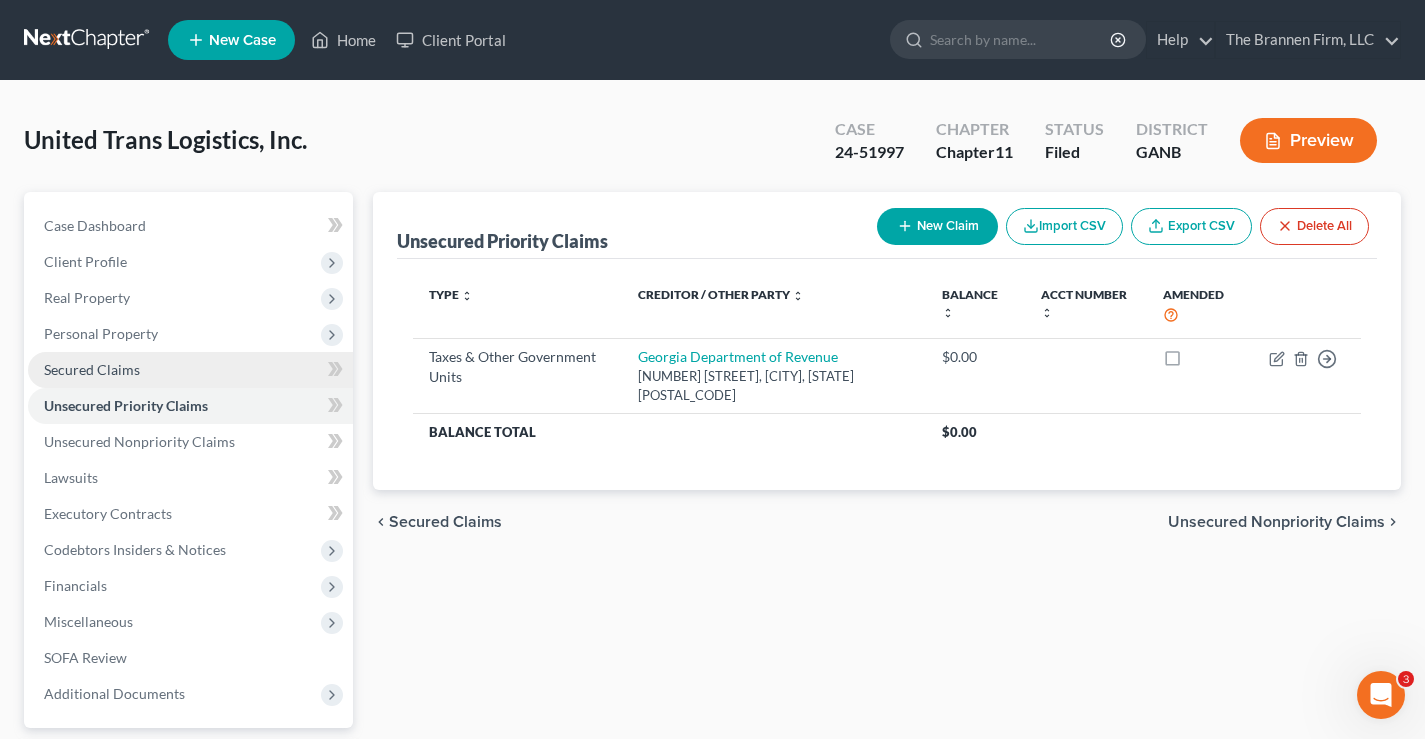 click on "Secured Claims" at bounding box center (92, 369) 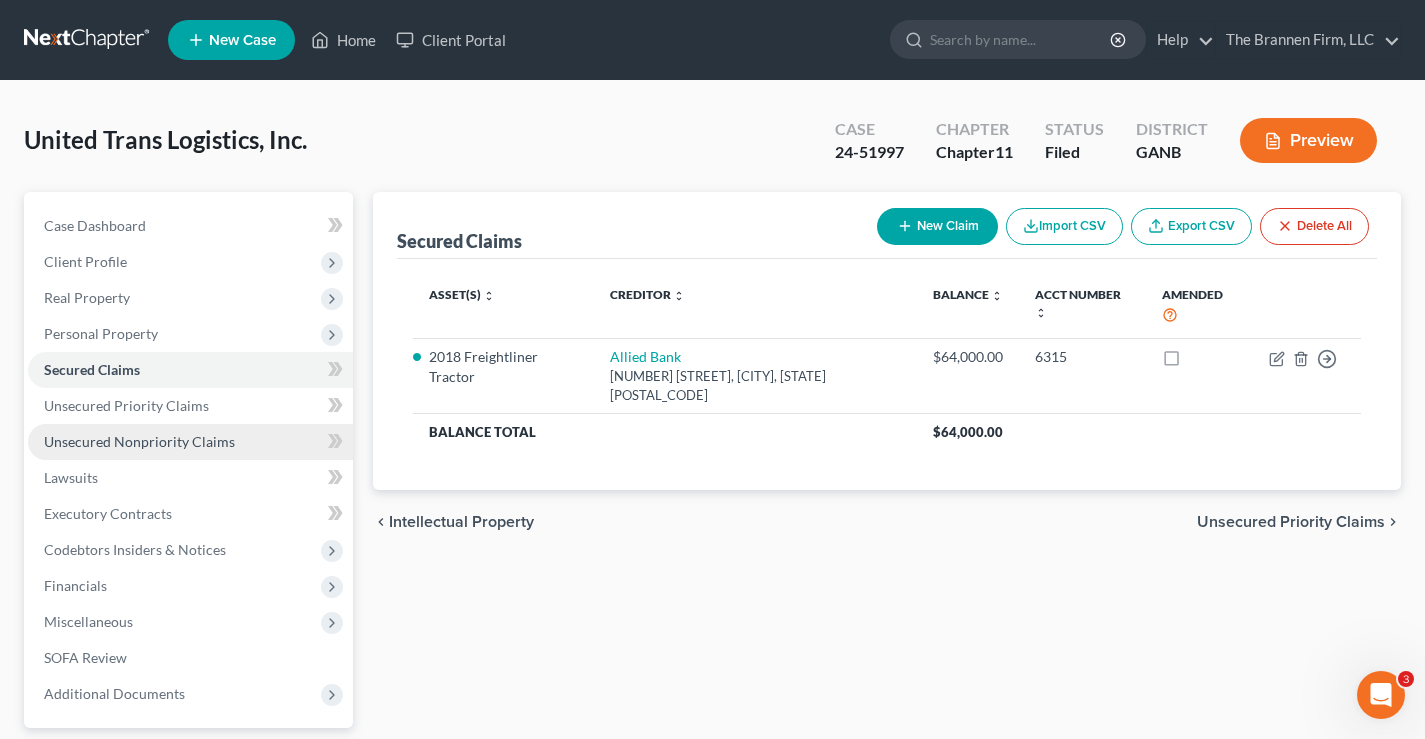 click on "Unsecured Nonpriority Claims" at bounding box center (139, 441) 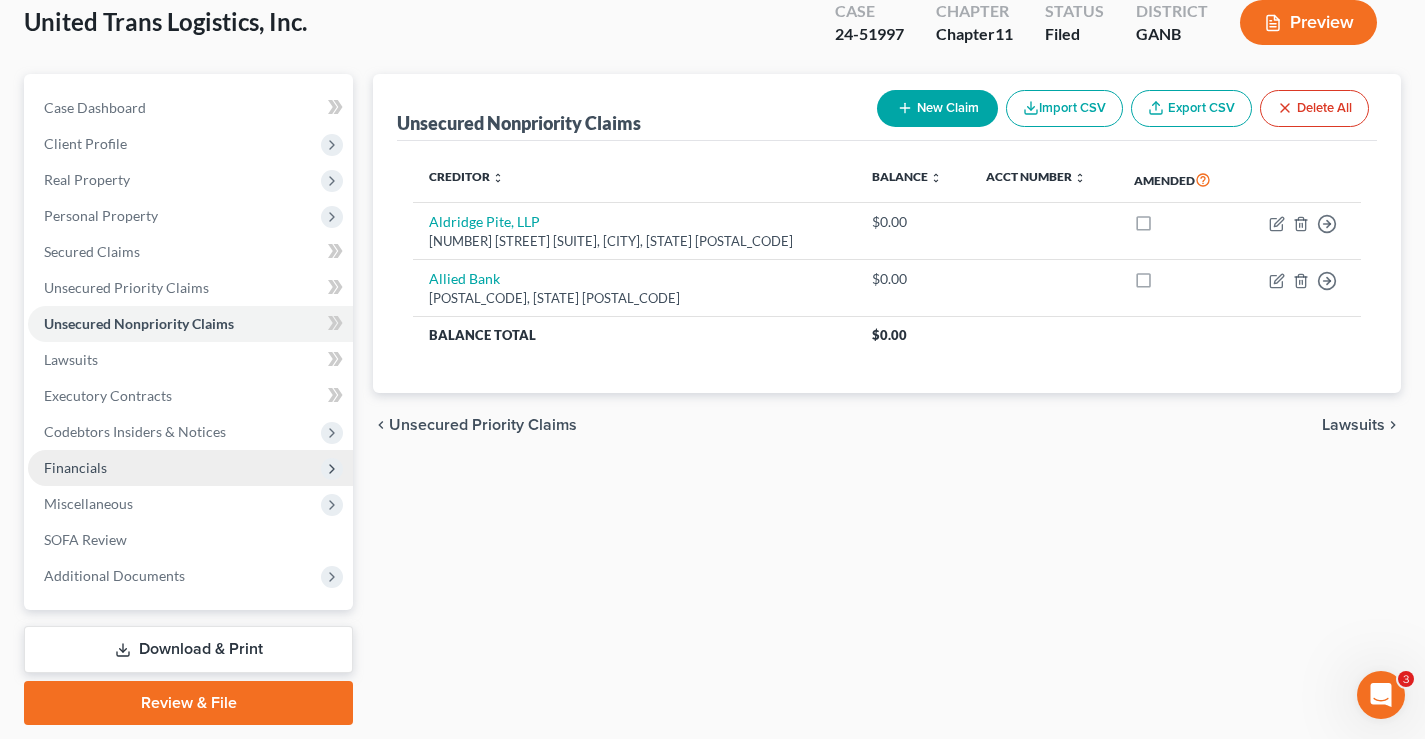 scroll, scrollTop: 180, scrollLeft: 0, axis: vertical 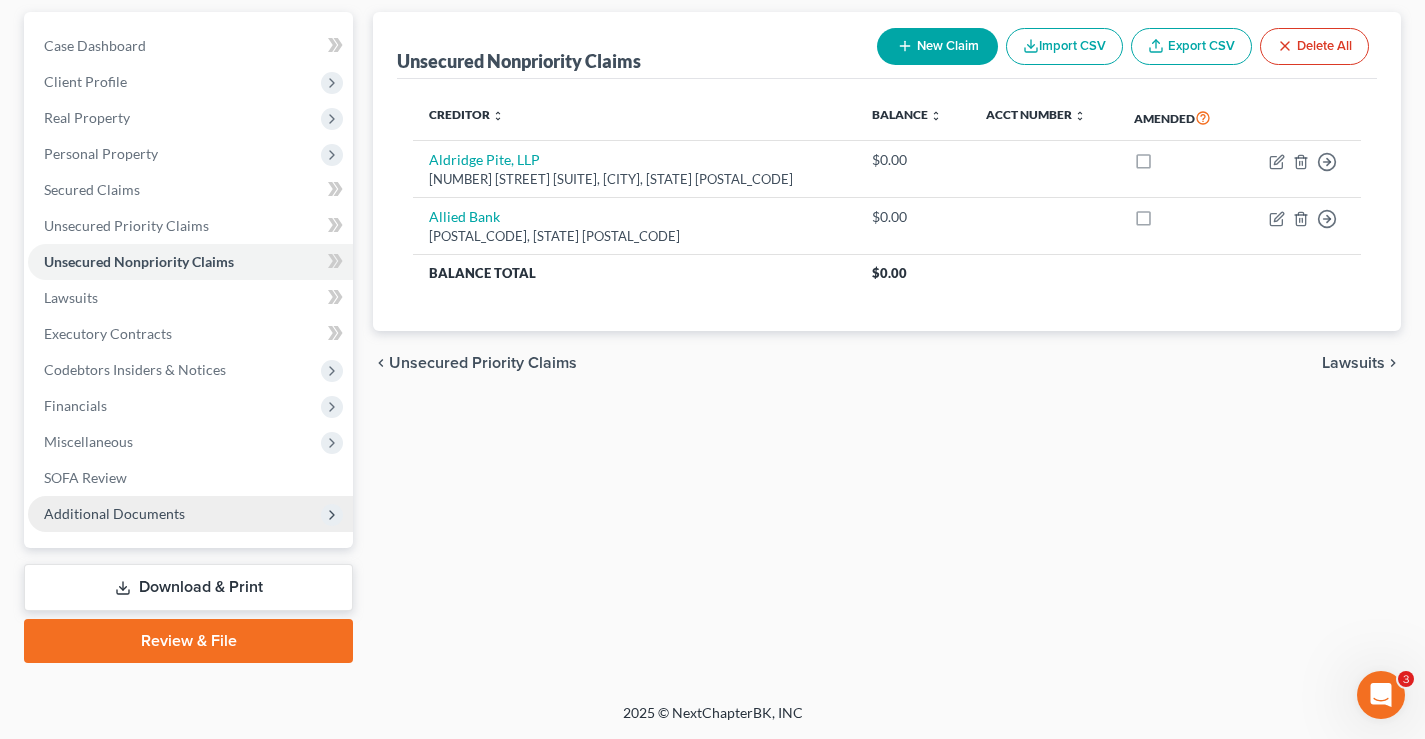 click on "Additional Documents" at bounding box center (114, 513) 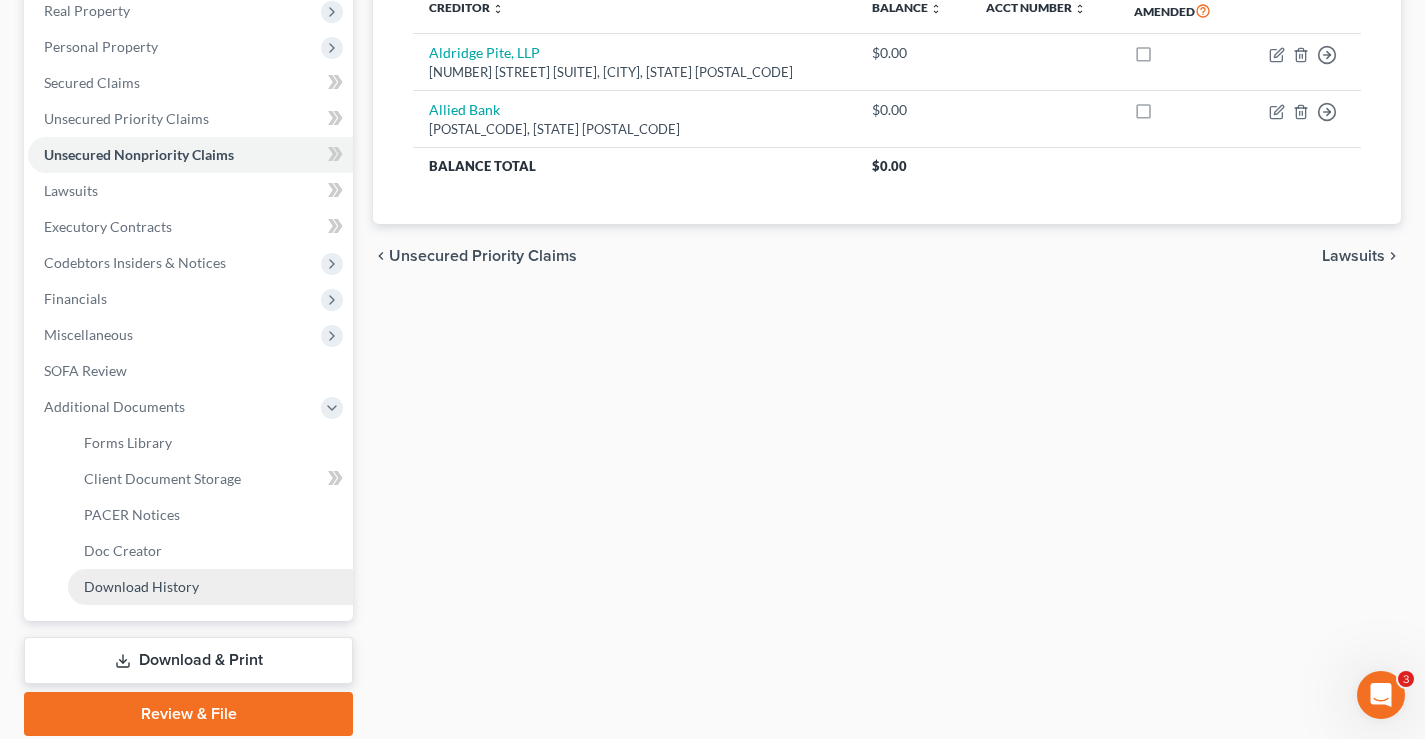 scroll, scrollTop: 360, scrollLeft: 0, axis: vertical 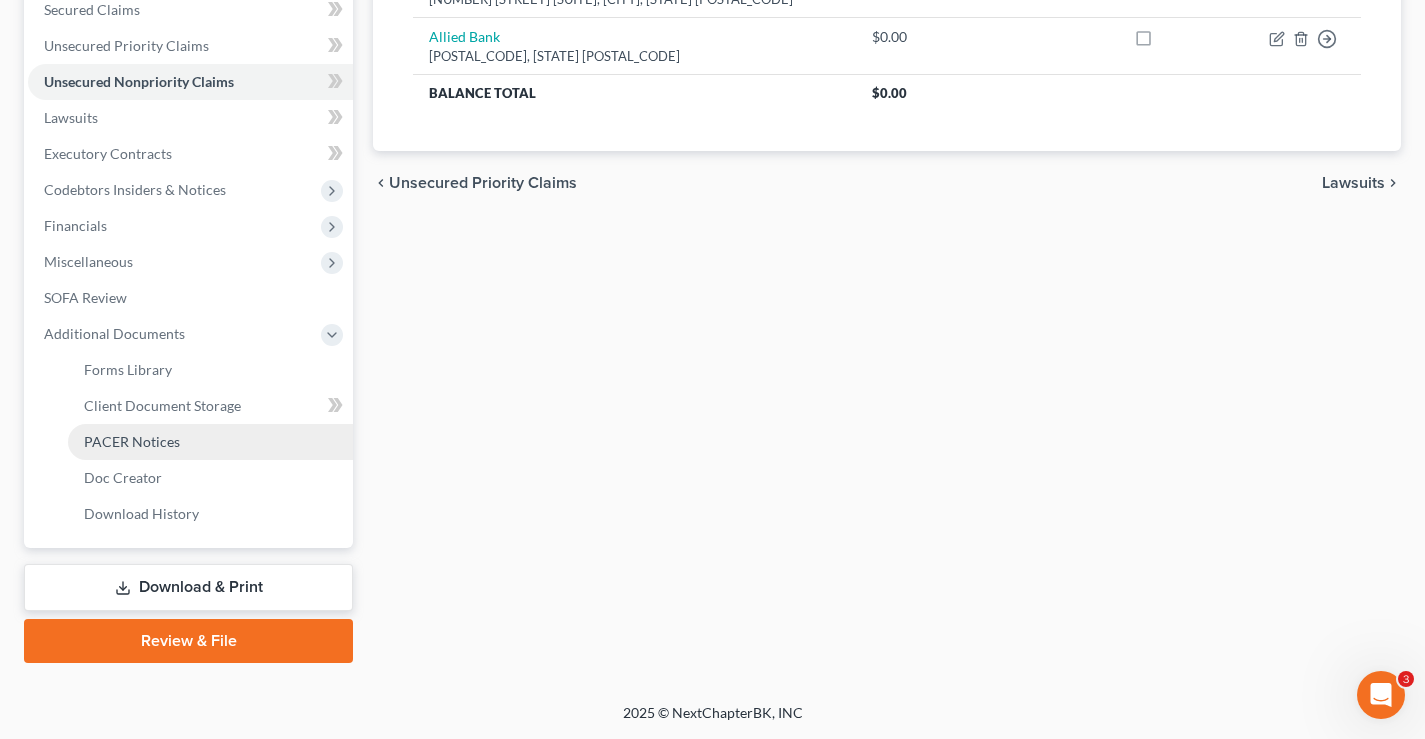 click on "PACER Notices" at bounding box center (132, 441) 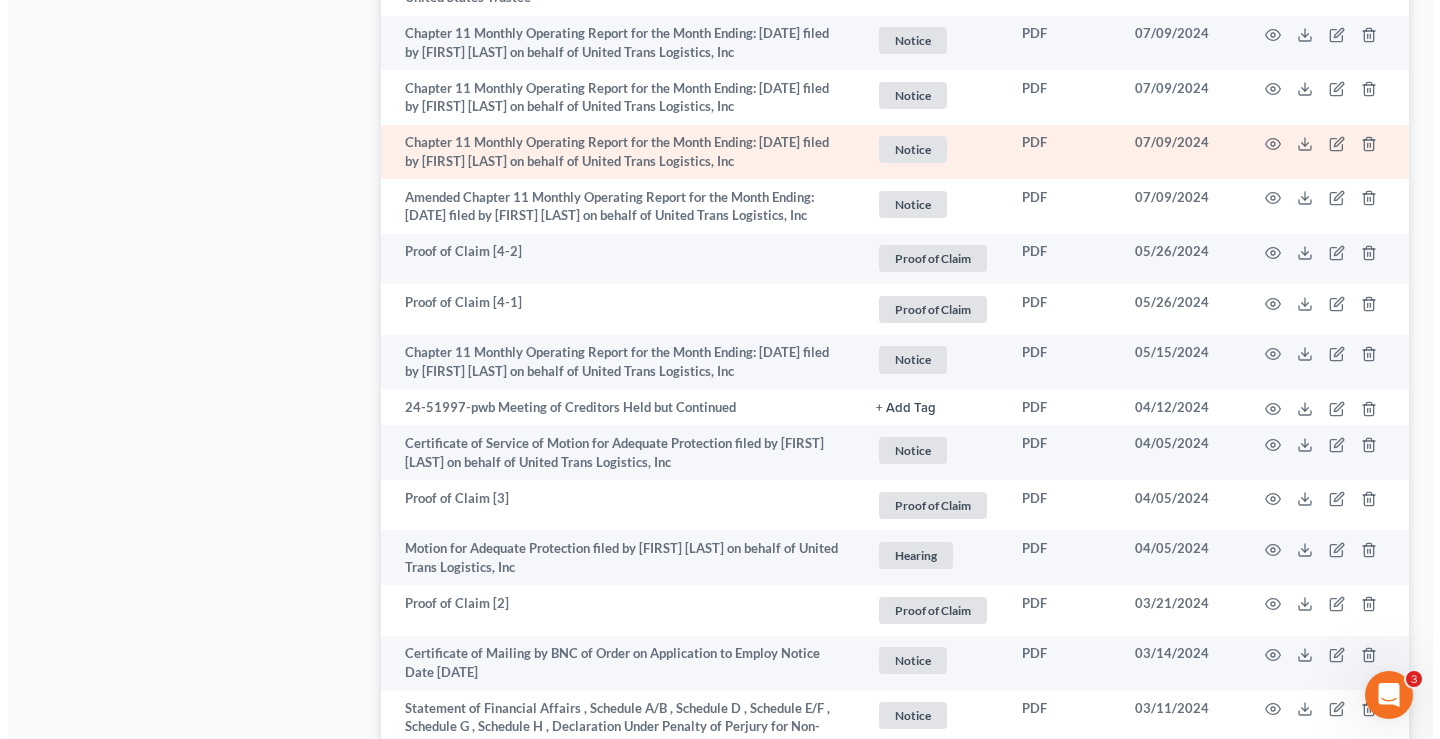 scroll, scrollTop: 2800, scrollLeft: 0, axis: vertical 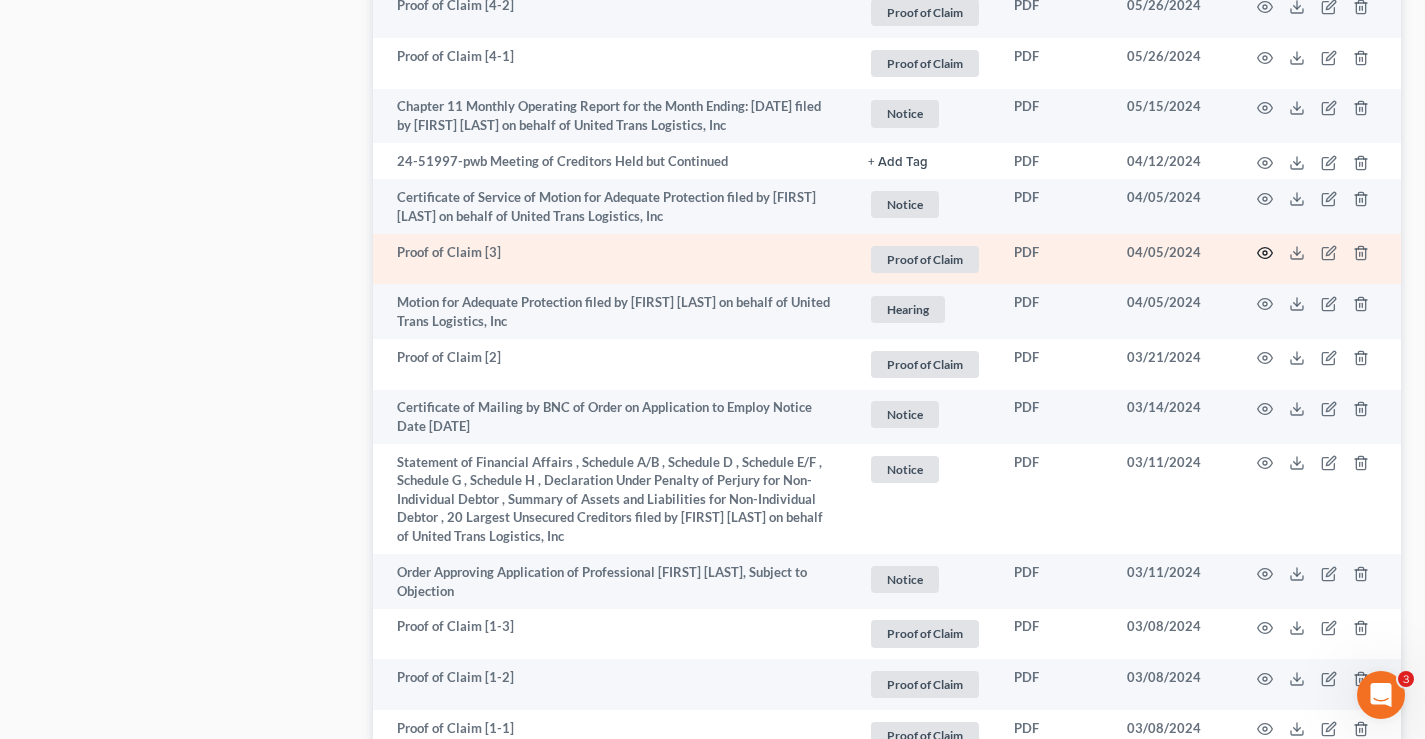 click 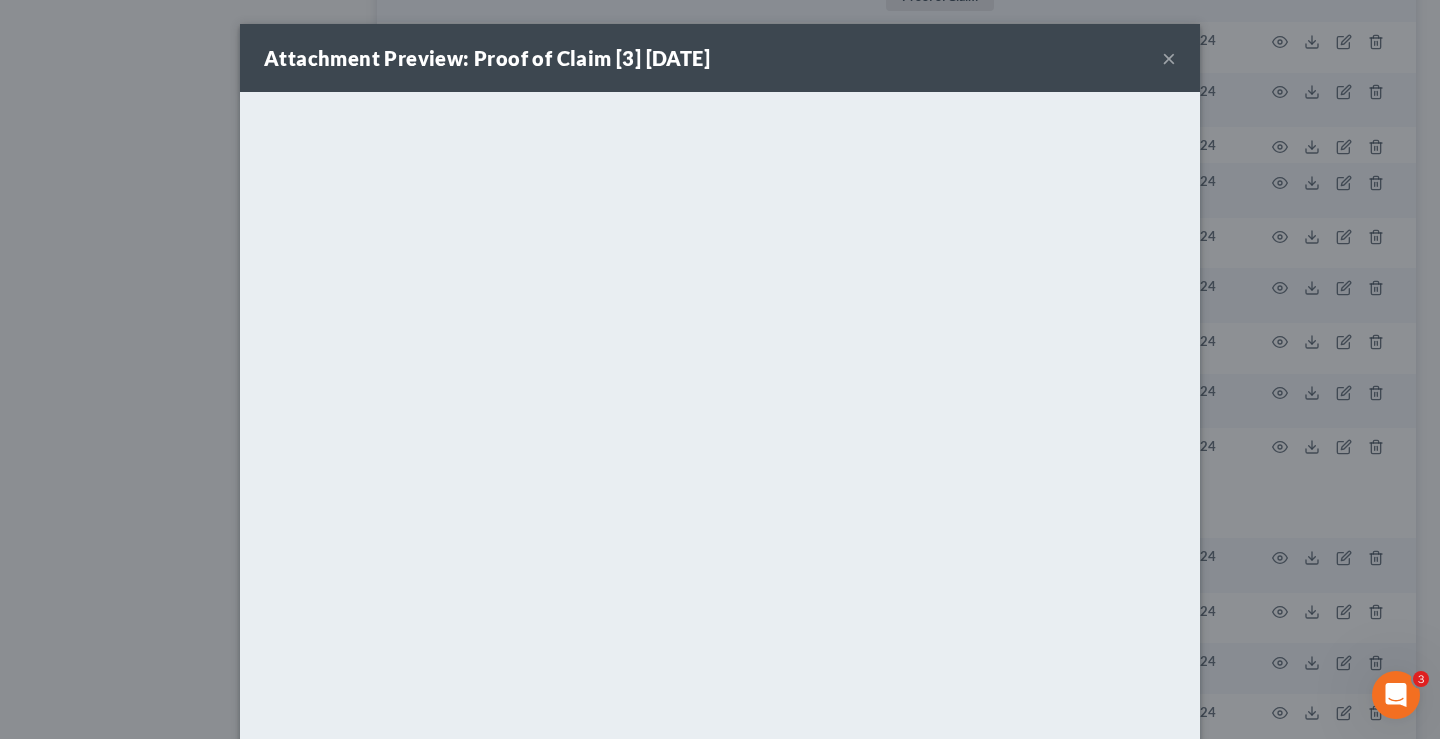 scroll, scrollTop: 98, scrollLeft: 0, axis: vertical 